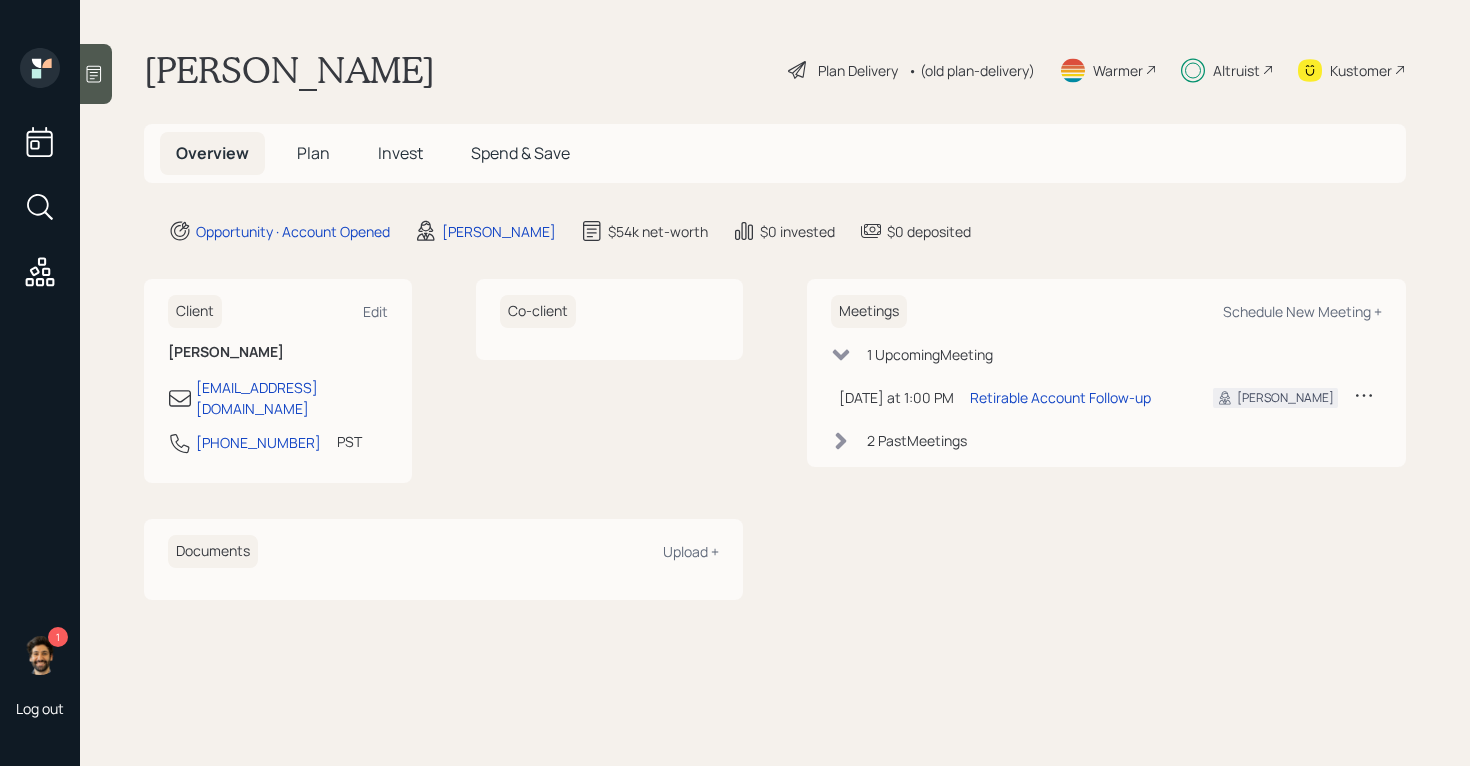scroll, scrollTop: 0, scrollLeft: 0, axis: both 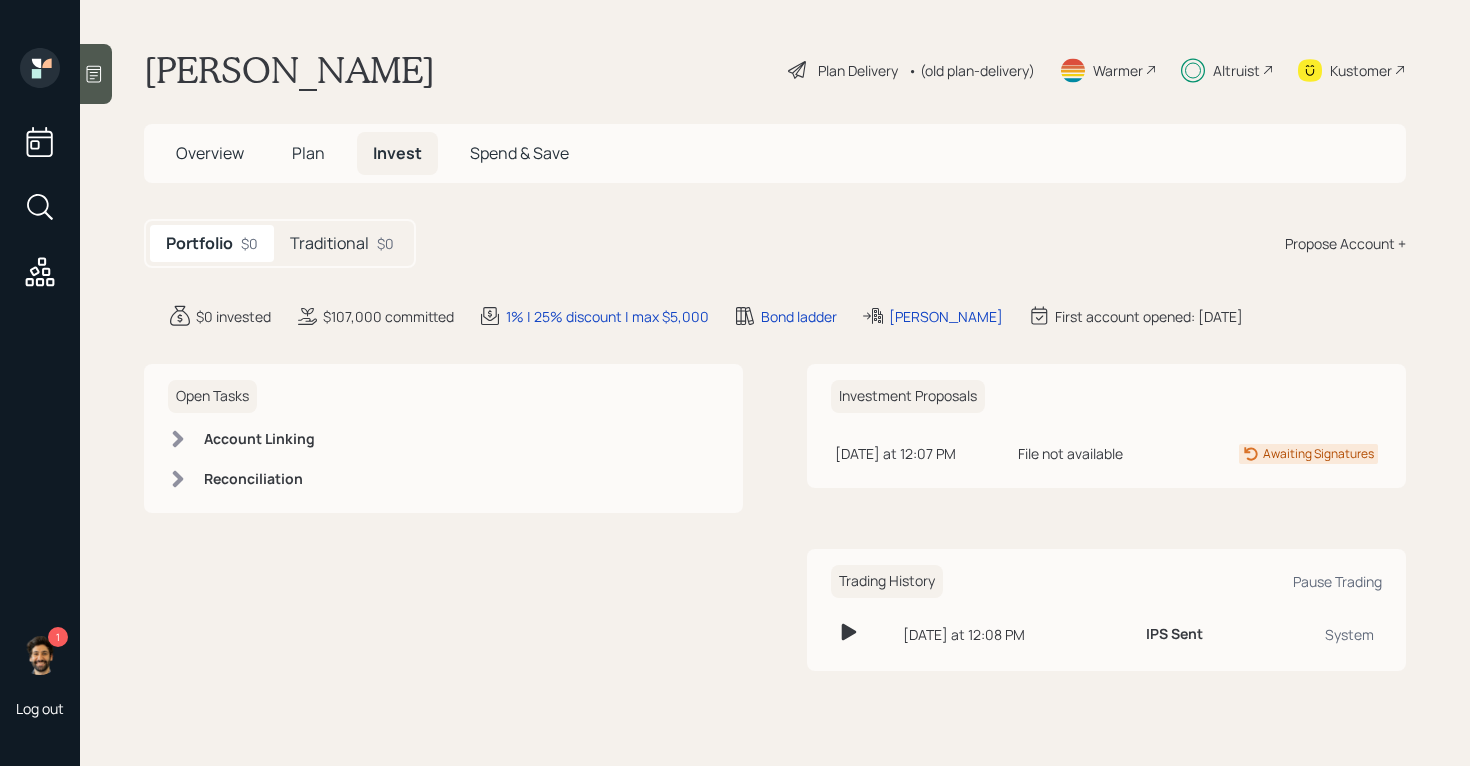 click on "Overview" at bounding box center (210, 153) 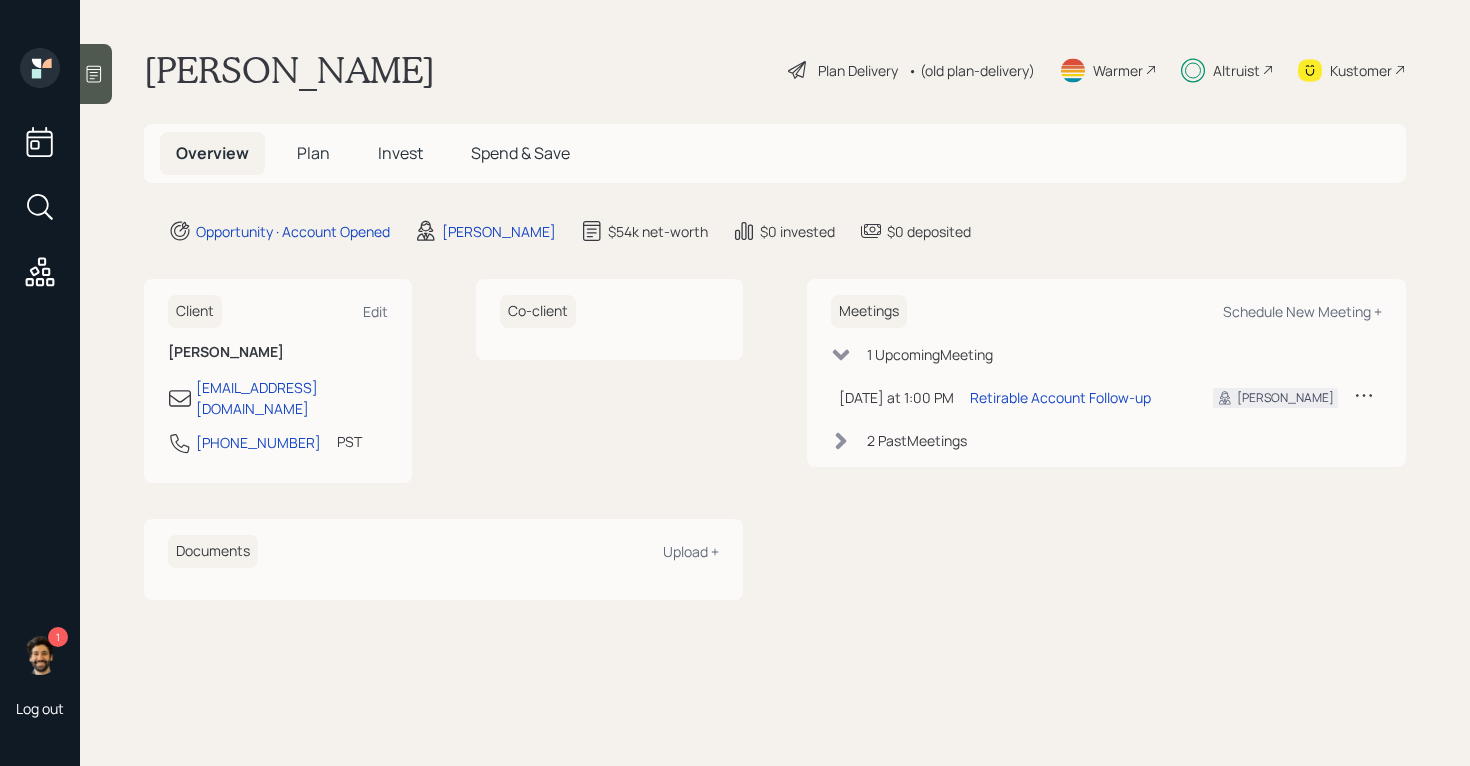 click on "Kustomer" at bounding box center (1361, 70) 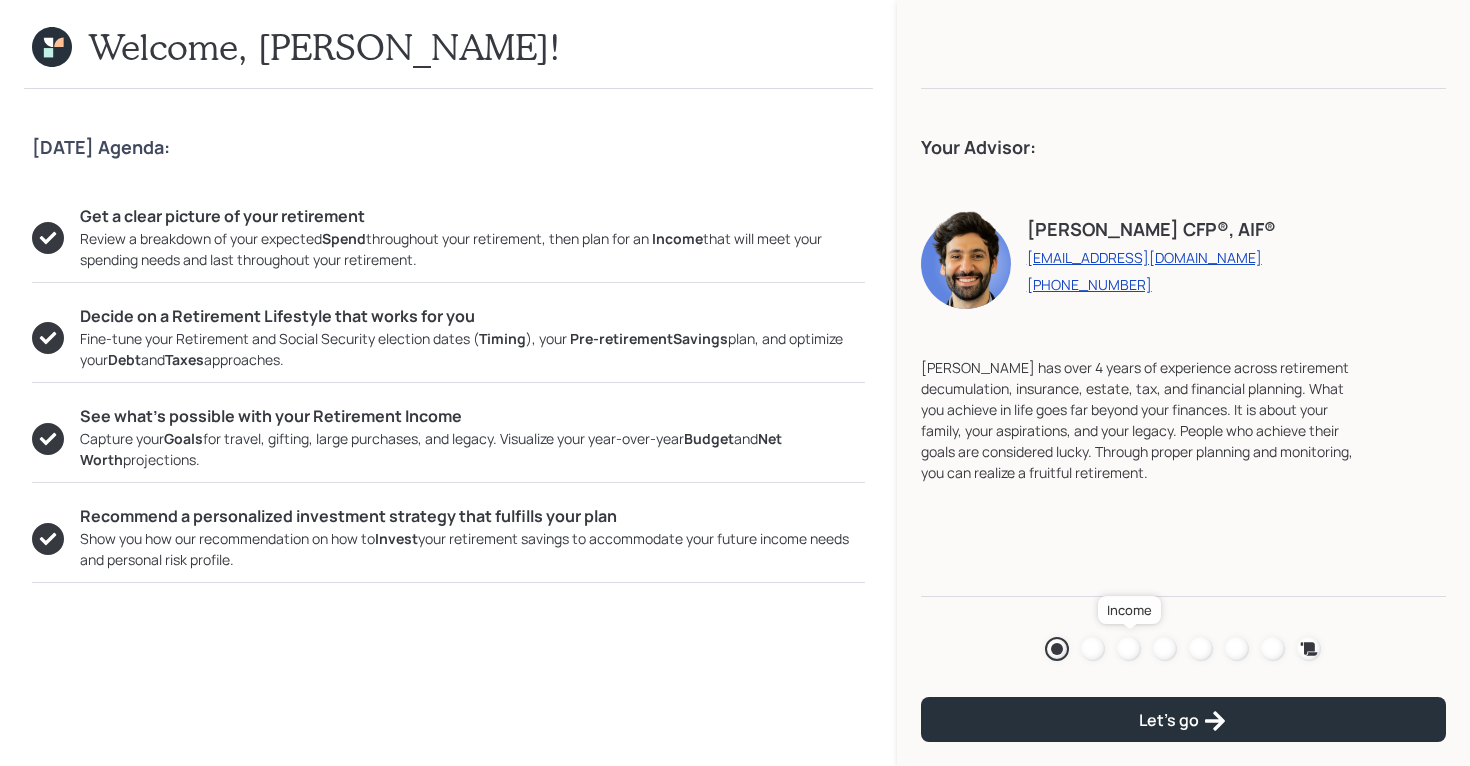 click at bounding box center [1129, 649] 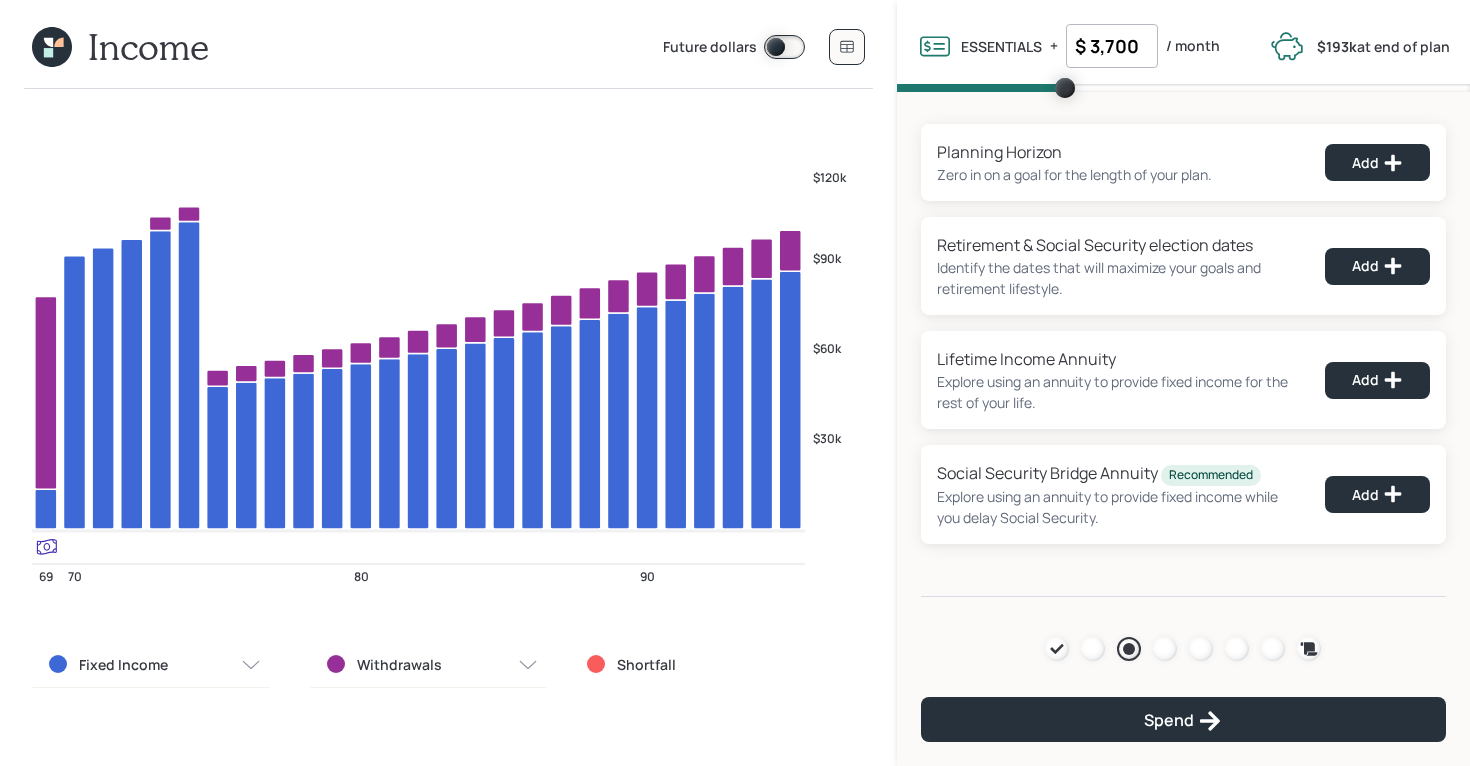 click 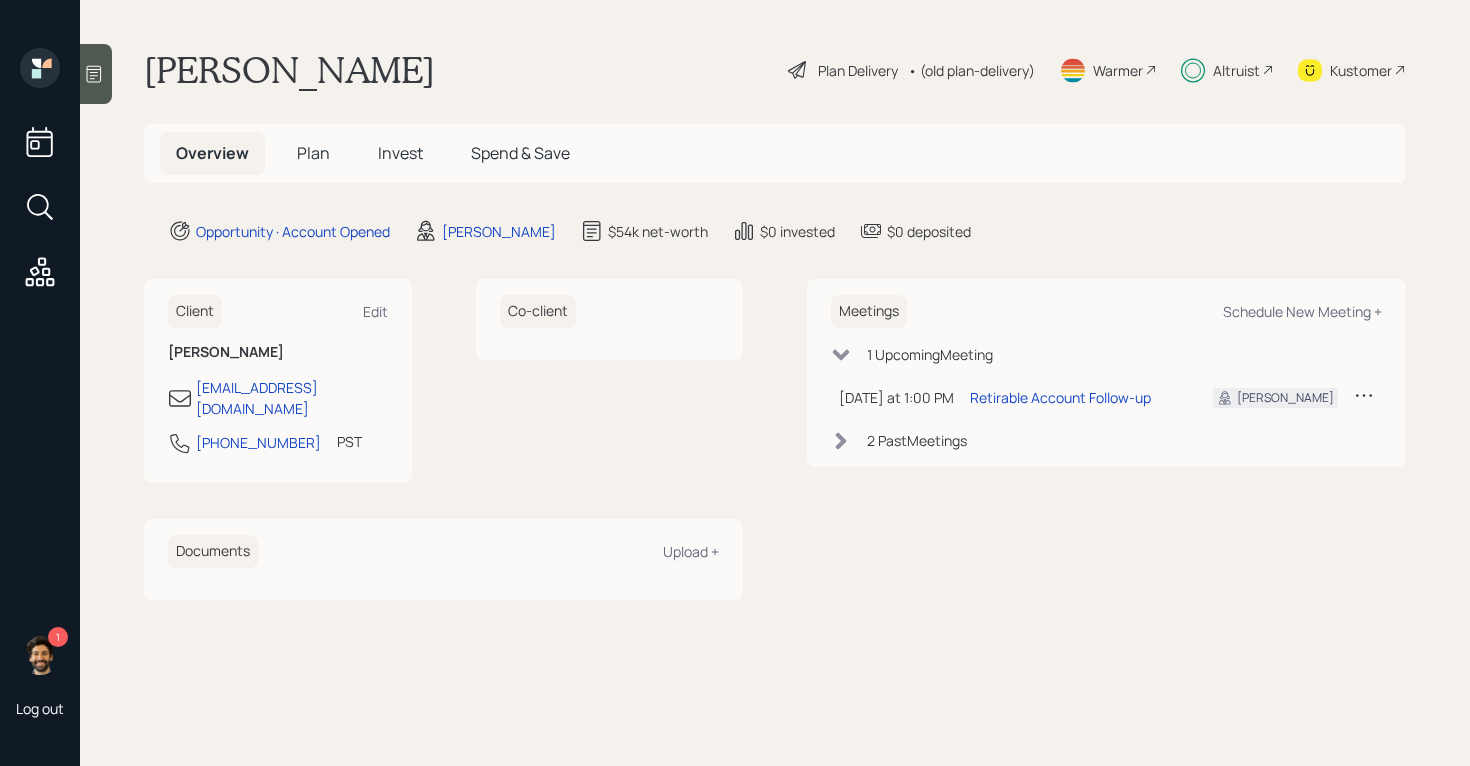 click on "Plan" at bounding box center (313, 153) 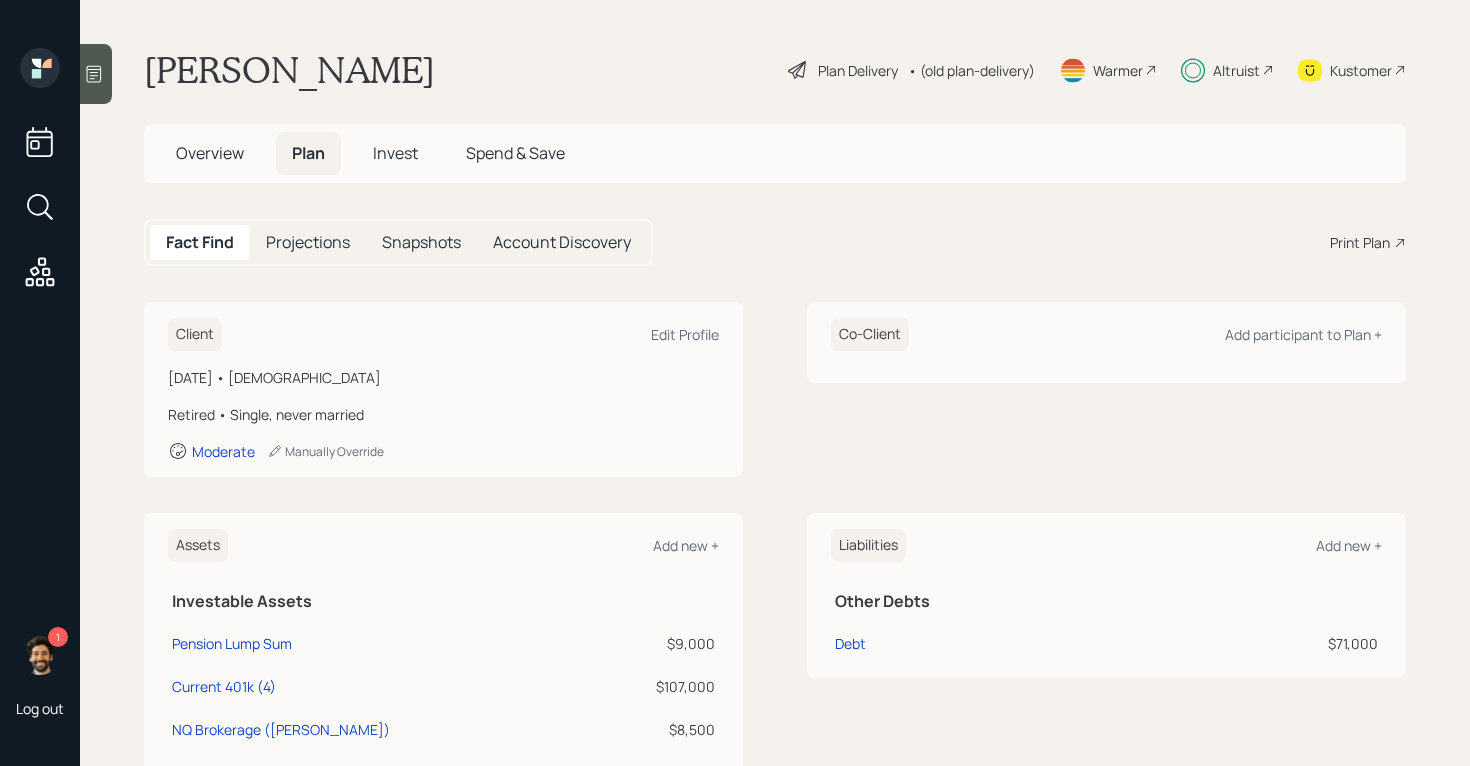 click on "Invest" at bounding box center (395, 153) 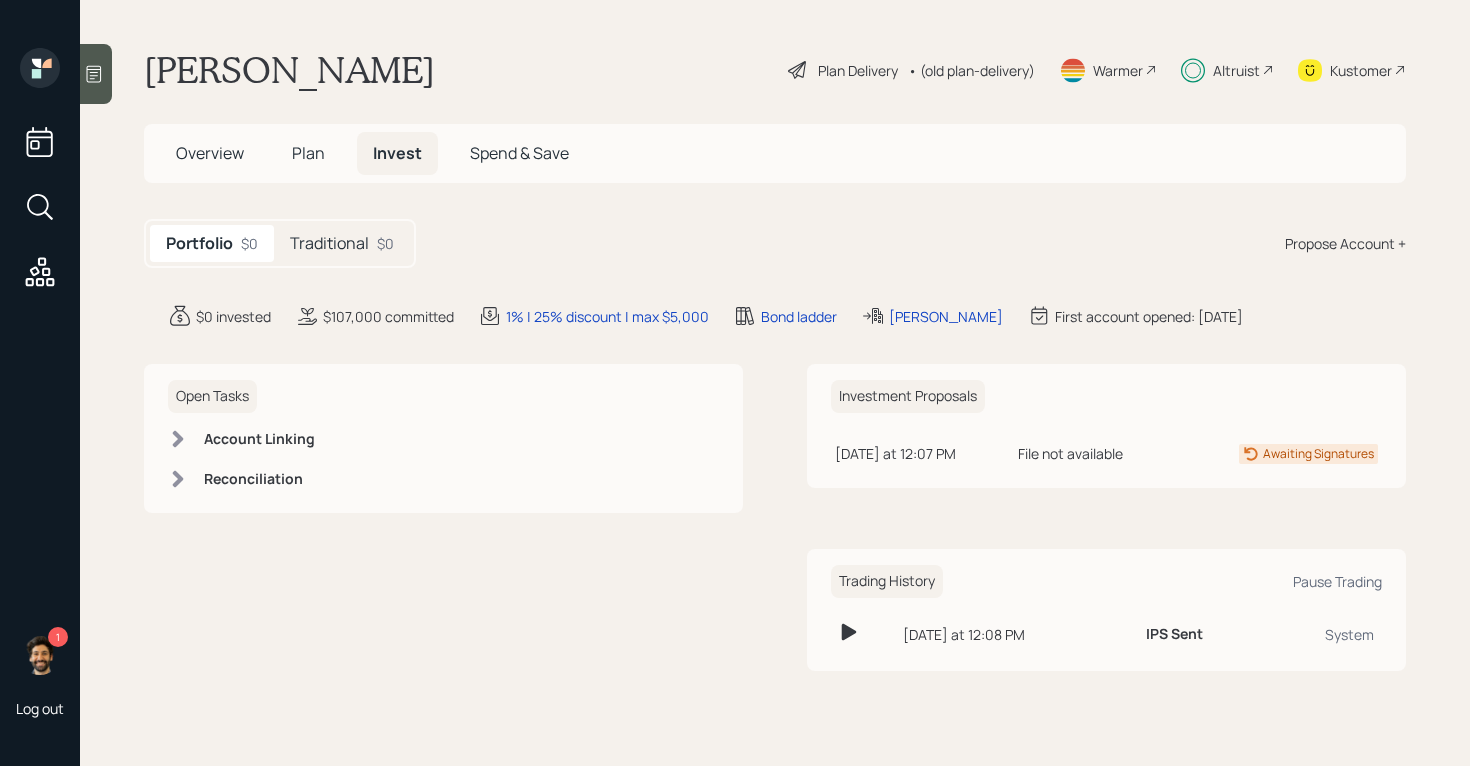 click on "Traditional" at bounding box center (329, 243) 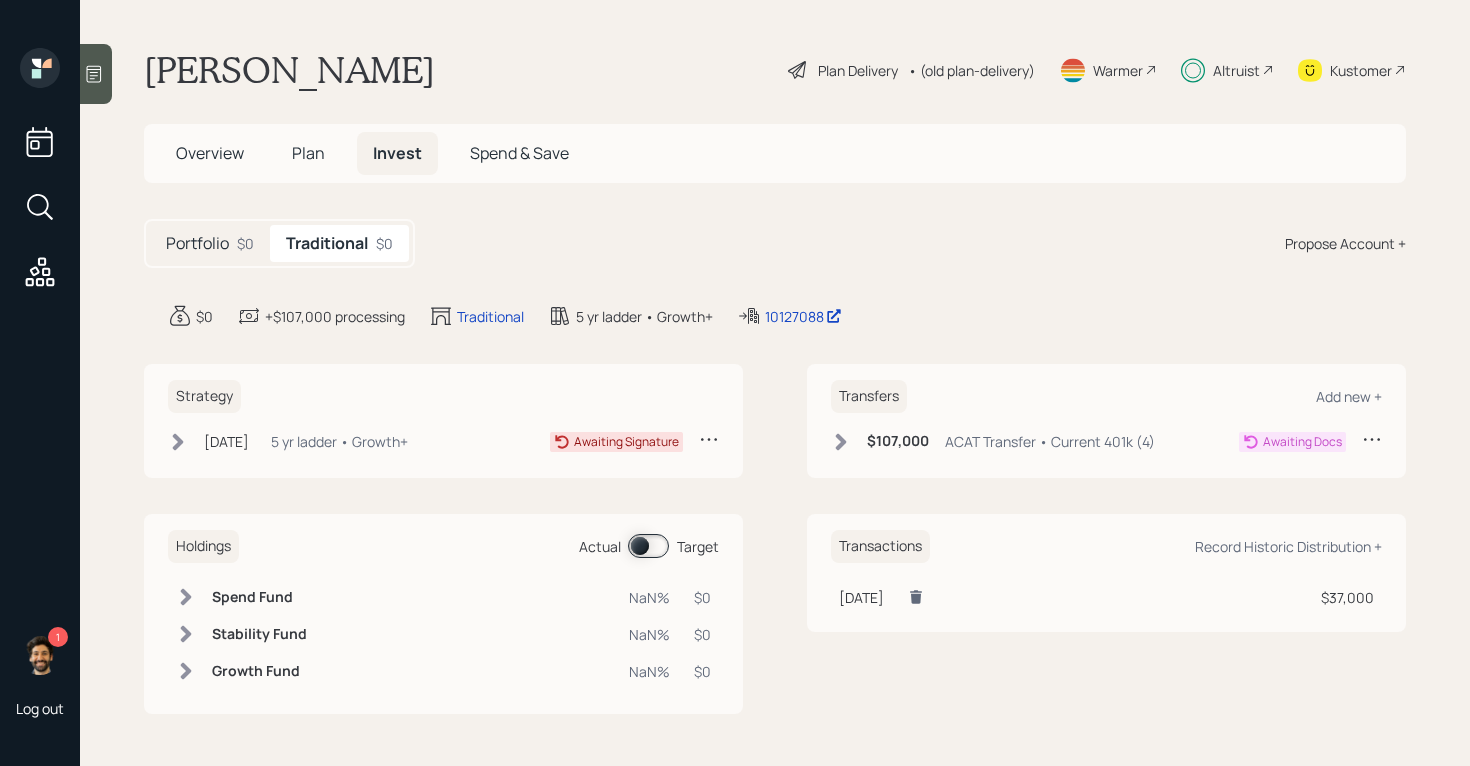 click at bounding box center [648, 546] 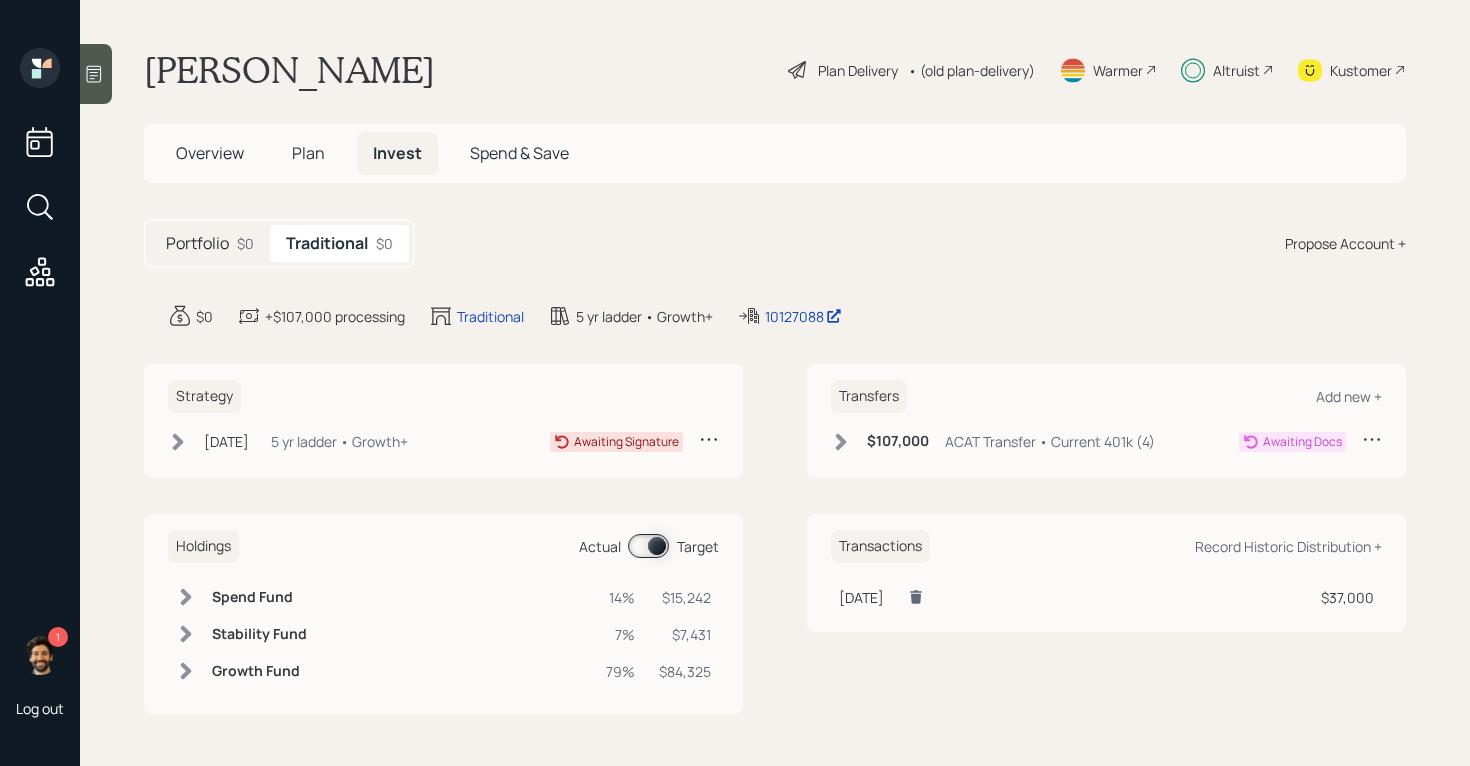 click on "Plan Delivery • (old plan-delivery)" at bounding box center [911, 70] 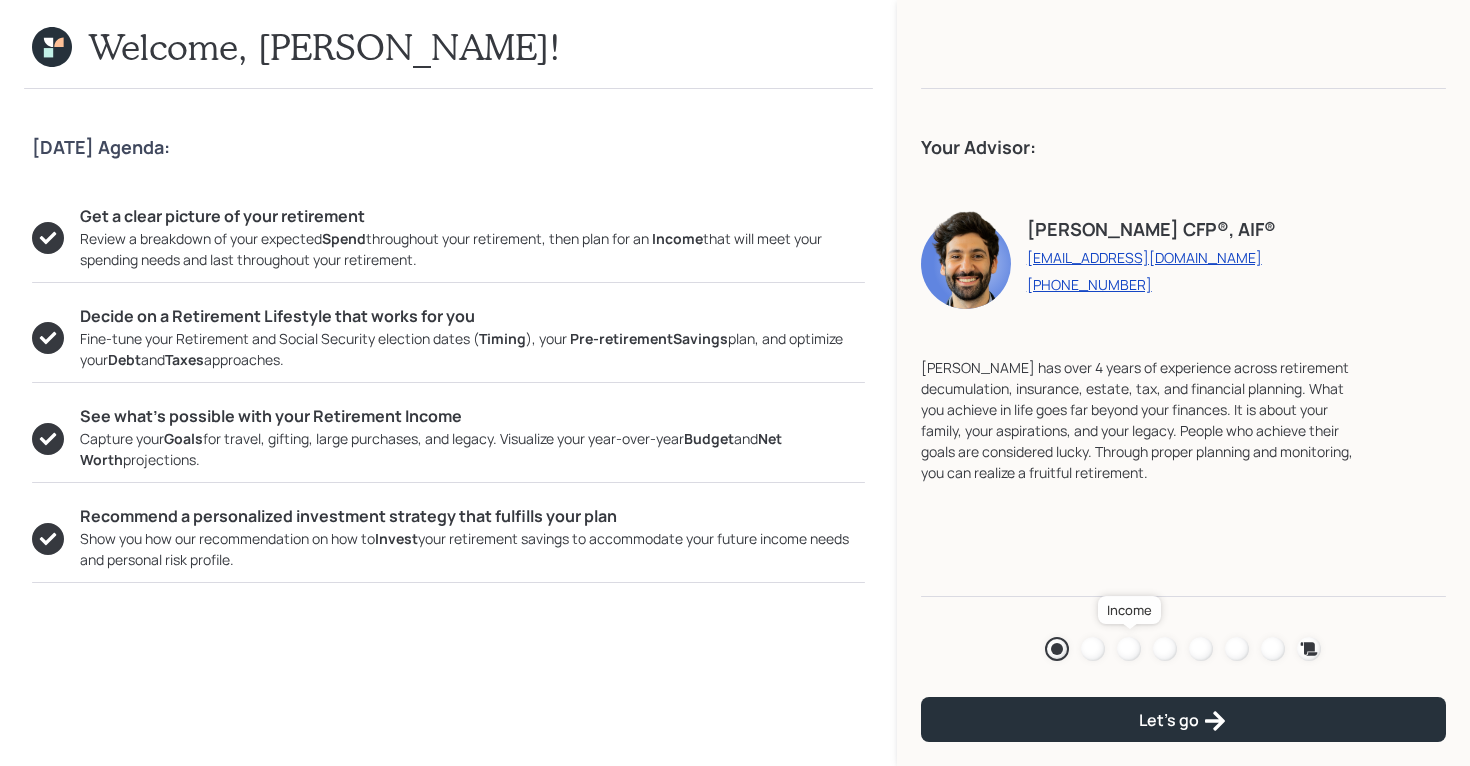 click at bounding box center [1129, 649] 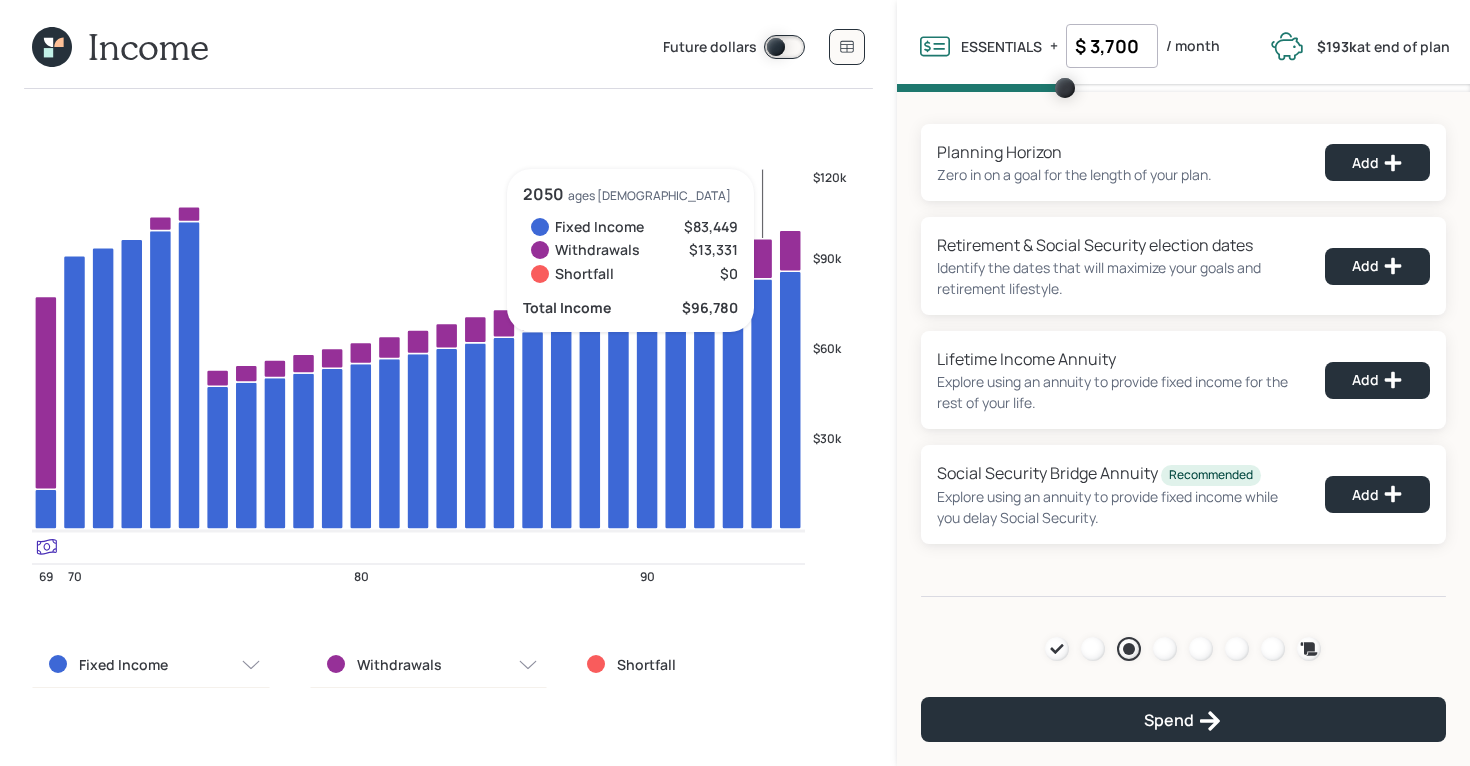 click 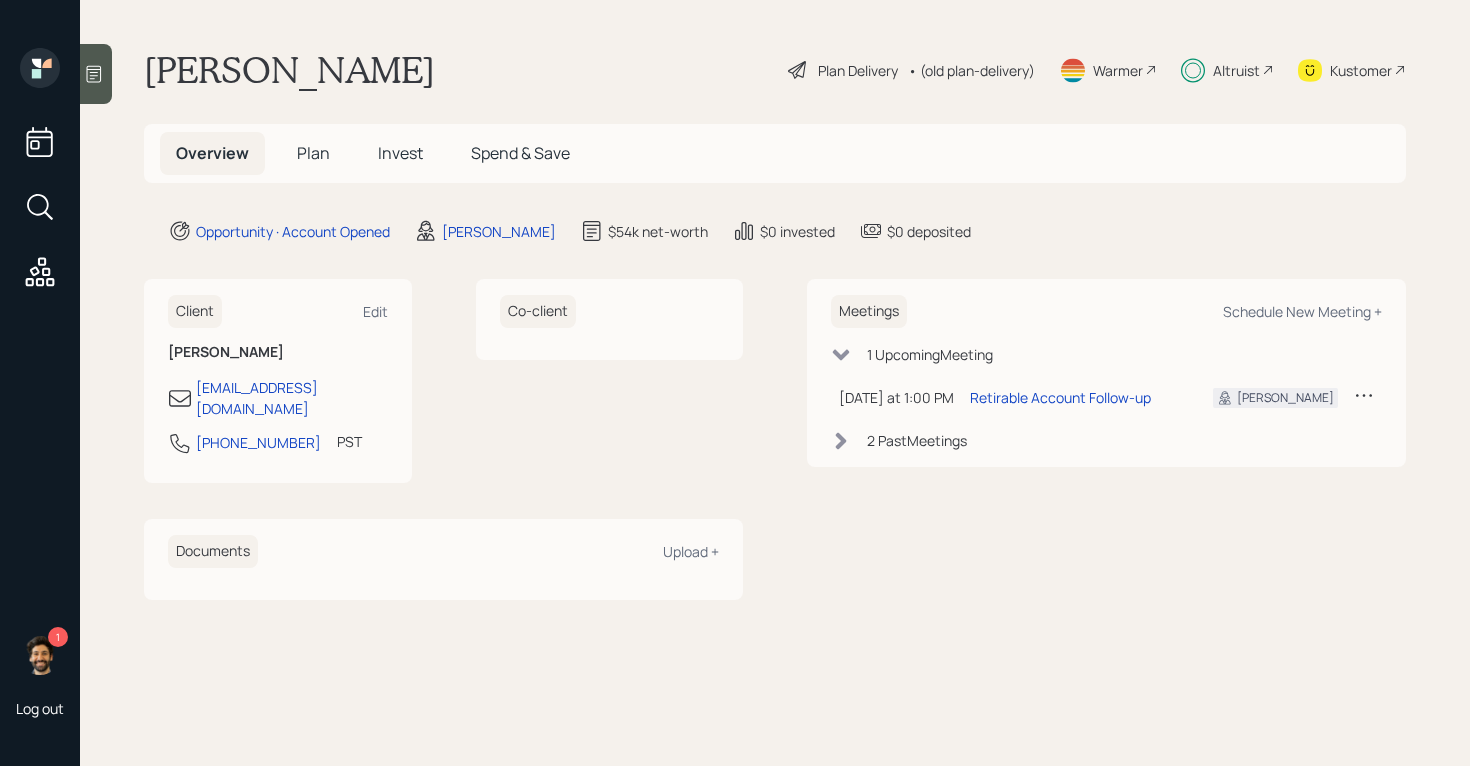 click on "Plan" at bounding box center (313, 153) 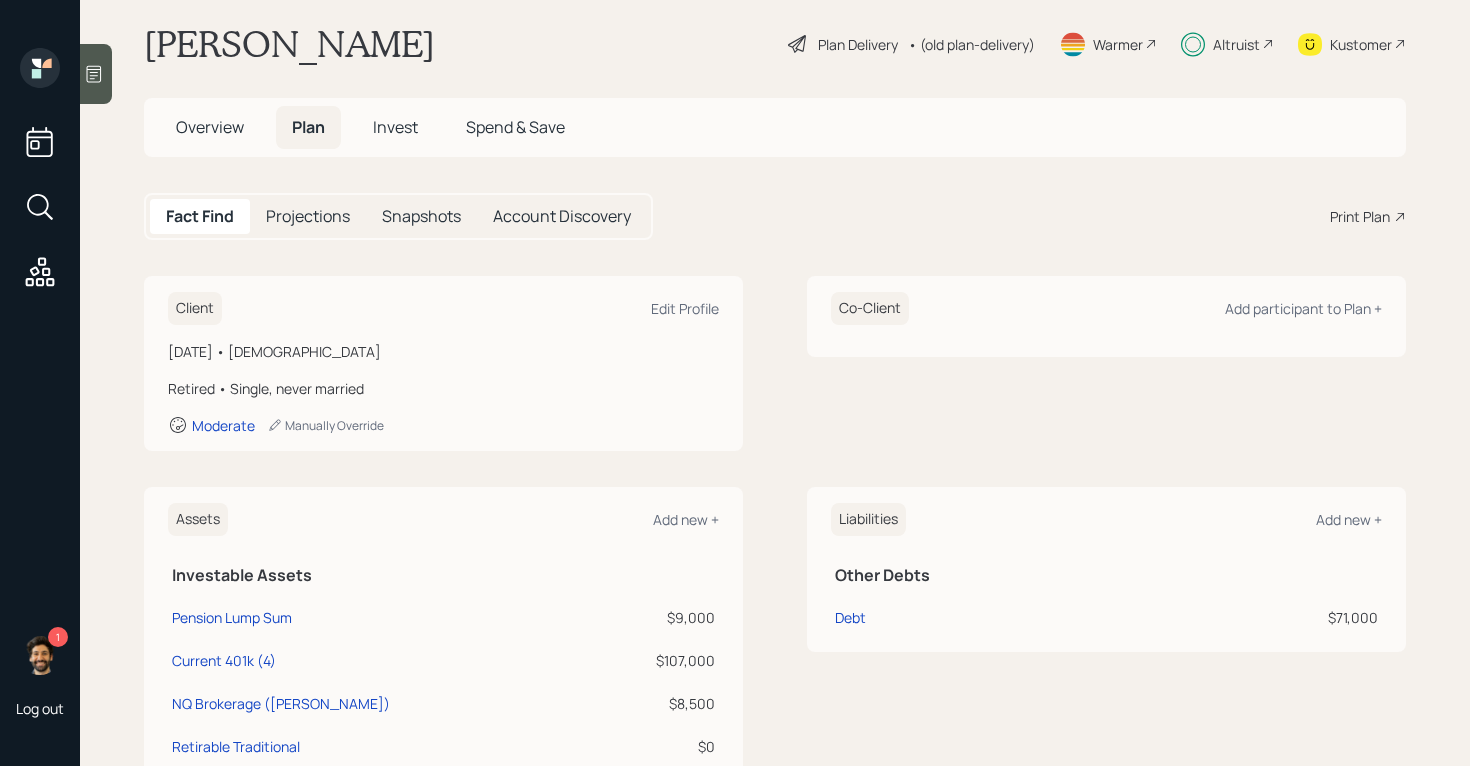 scroll, scrollTop: 16, scrollLeft: 0, axis: vertical 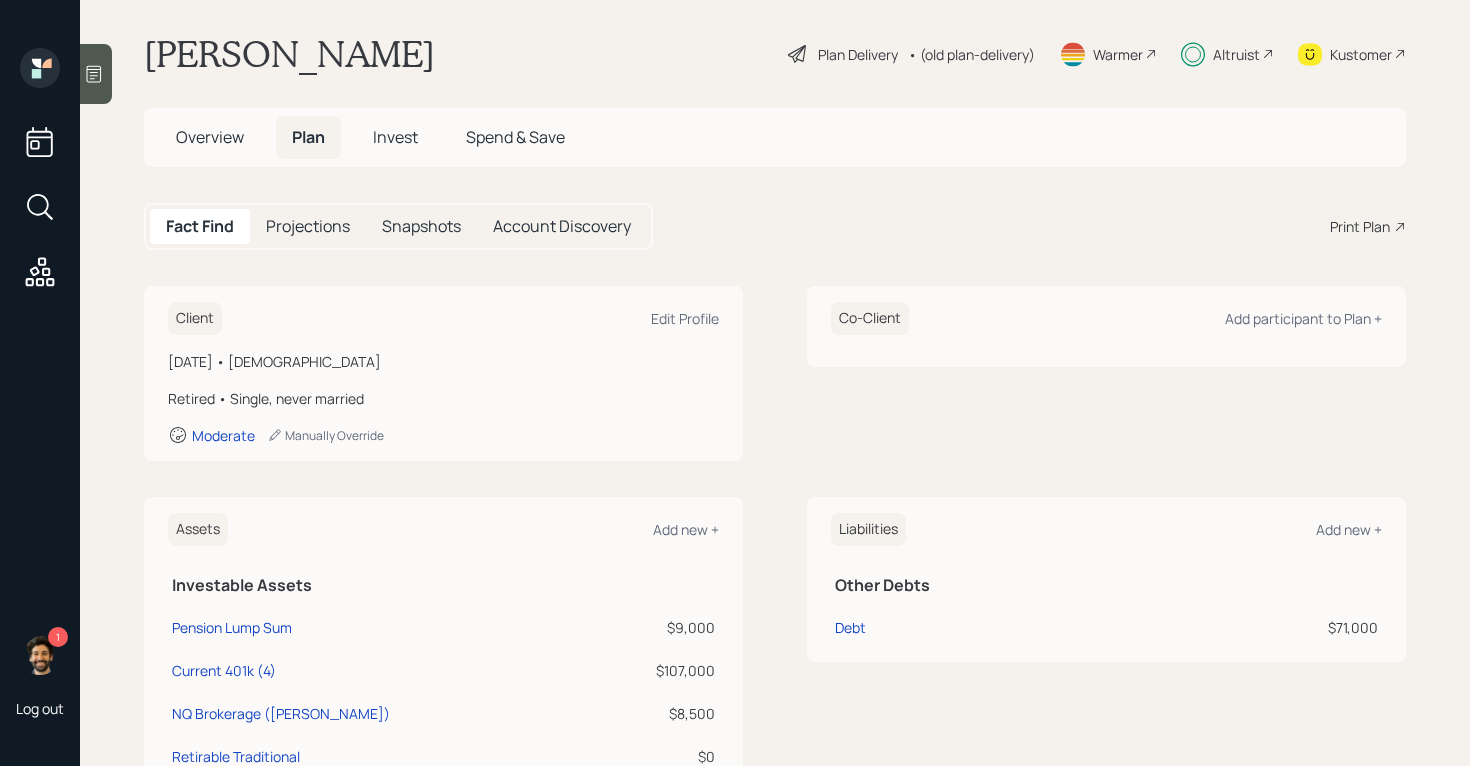 click on "Invest" at bounding box center [395, 137] 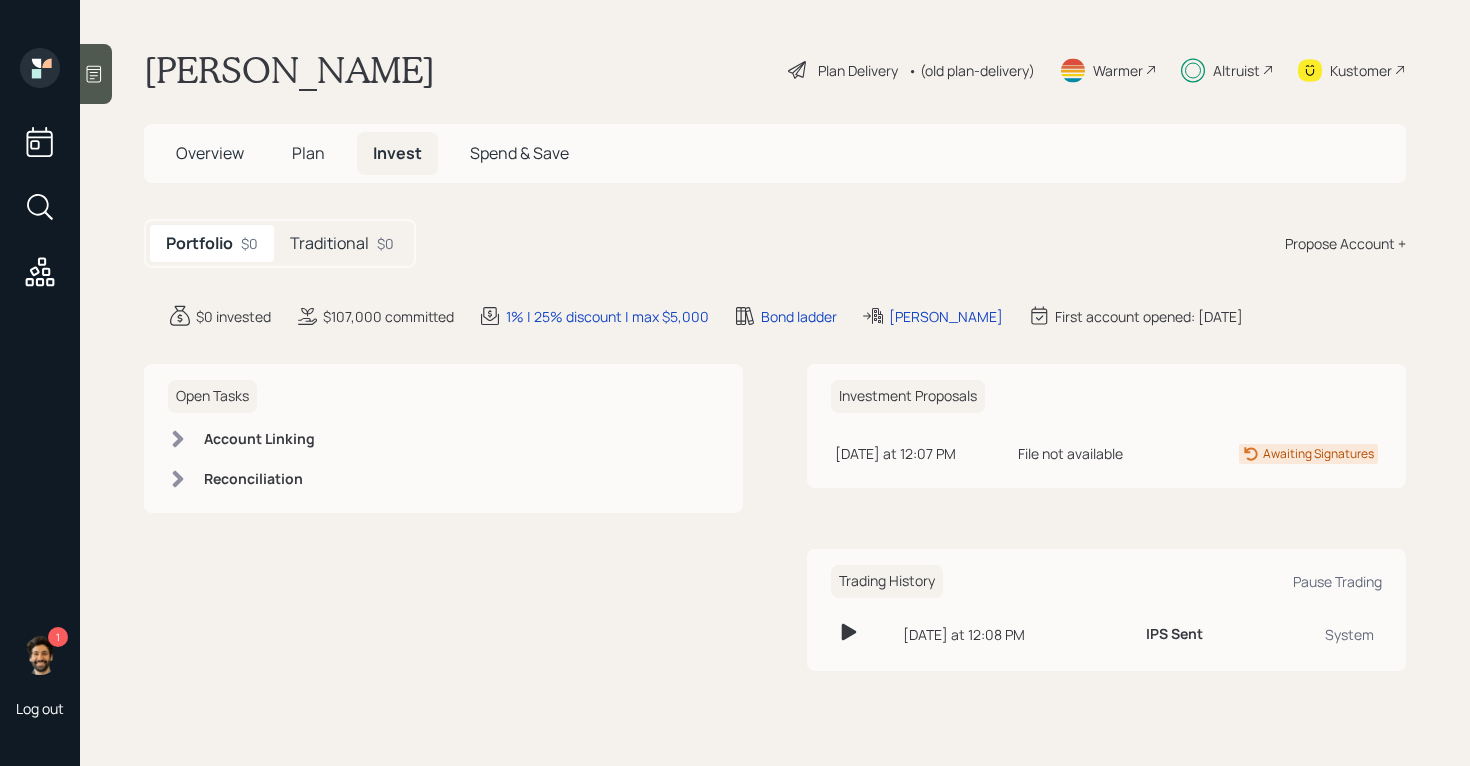click on "Traditional" at bounding box center [329, 243] 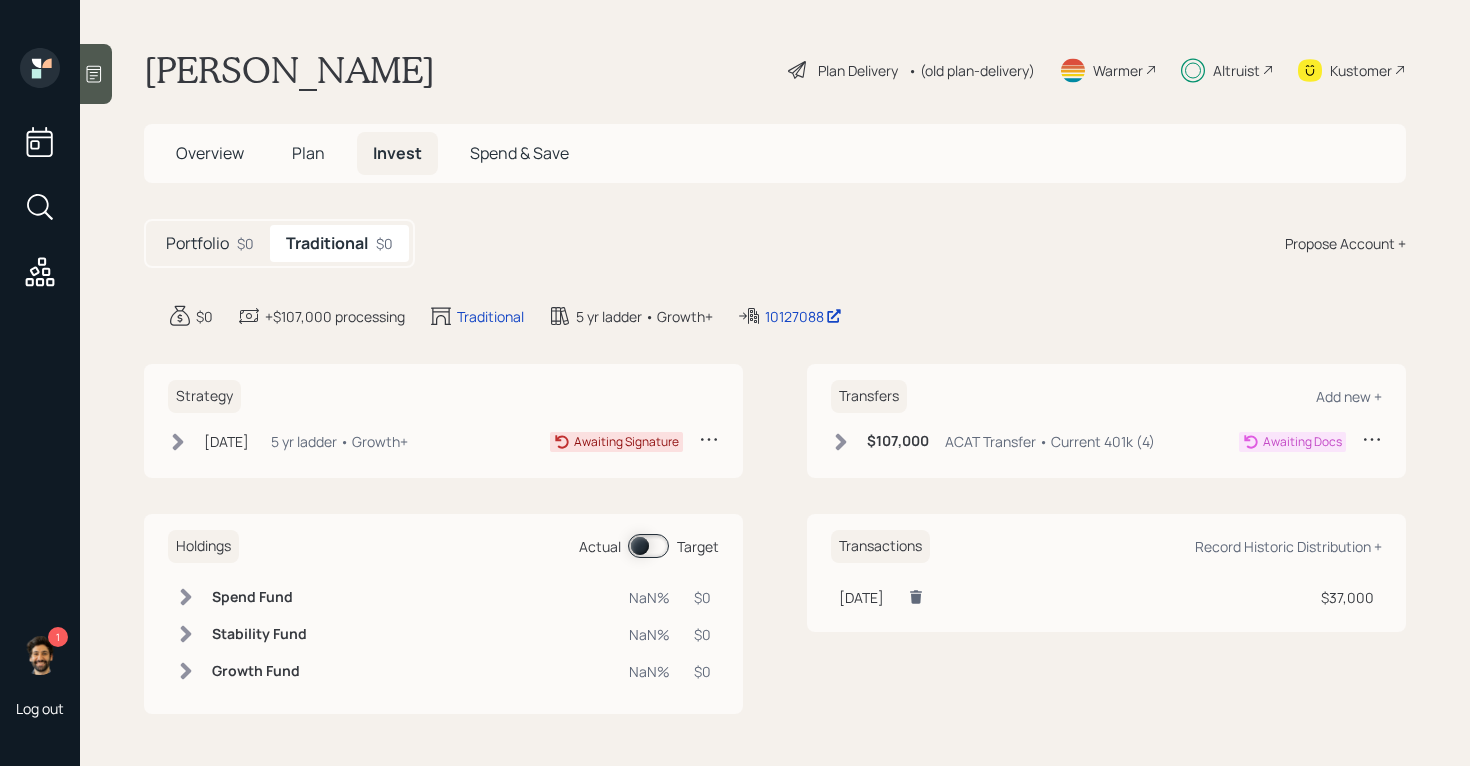 click at bounding box center [648, 546] 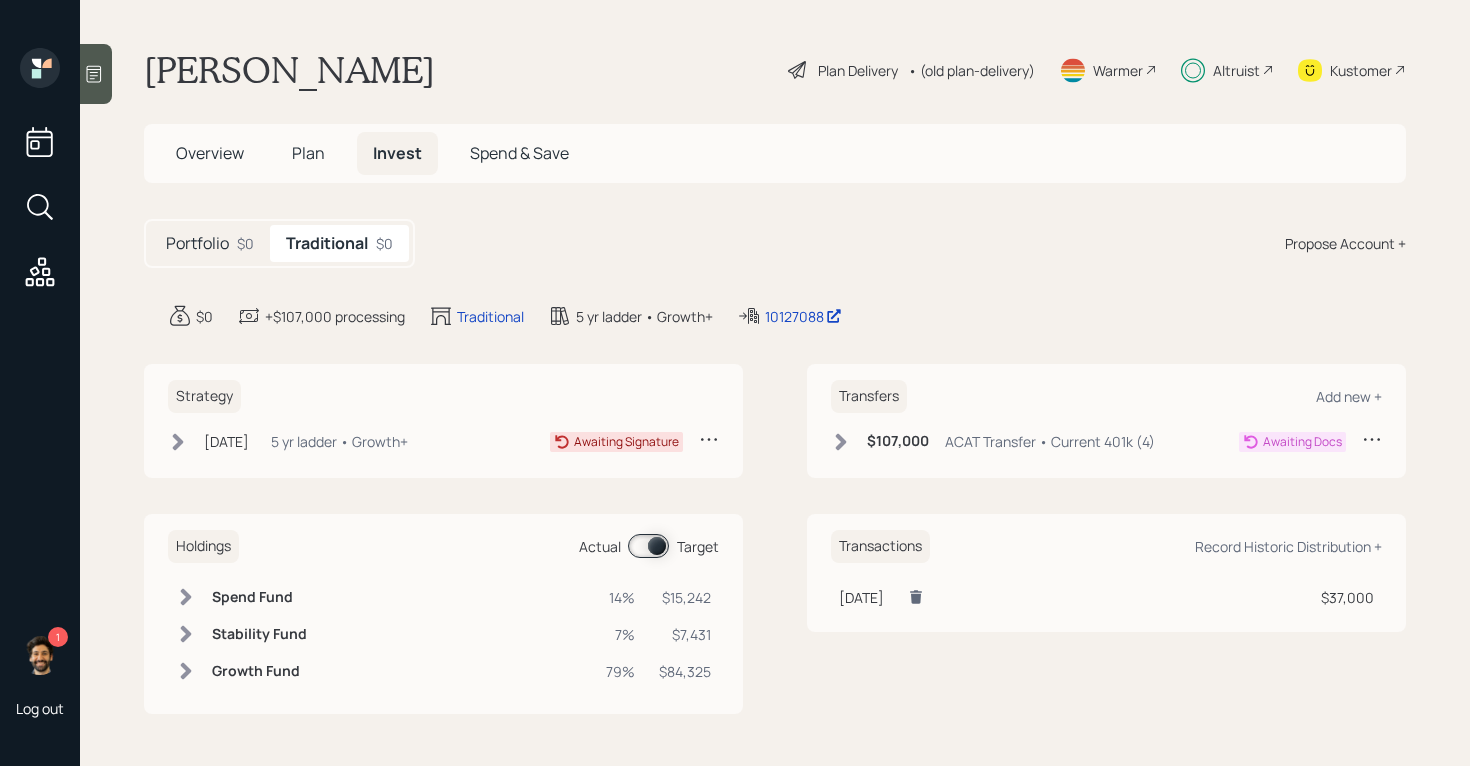 click 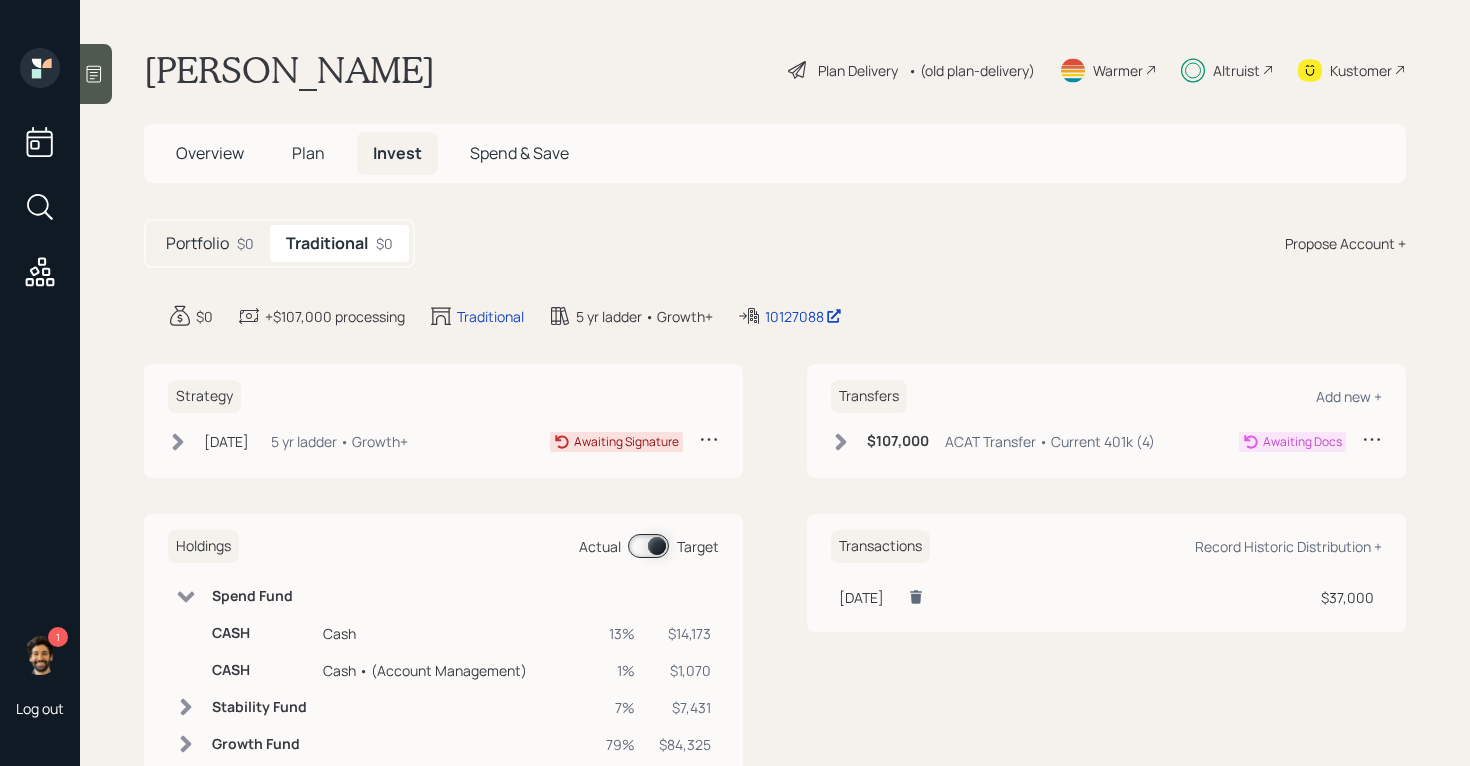 click 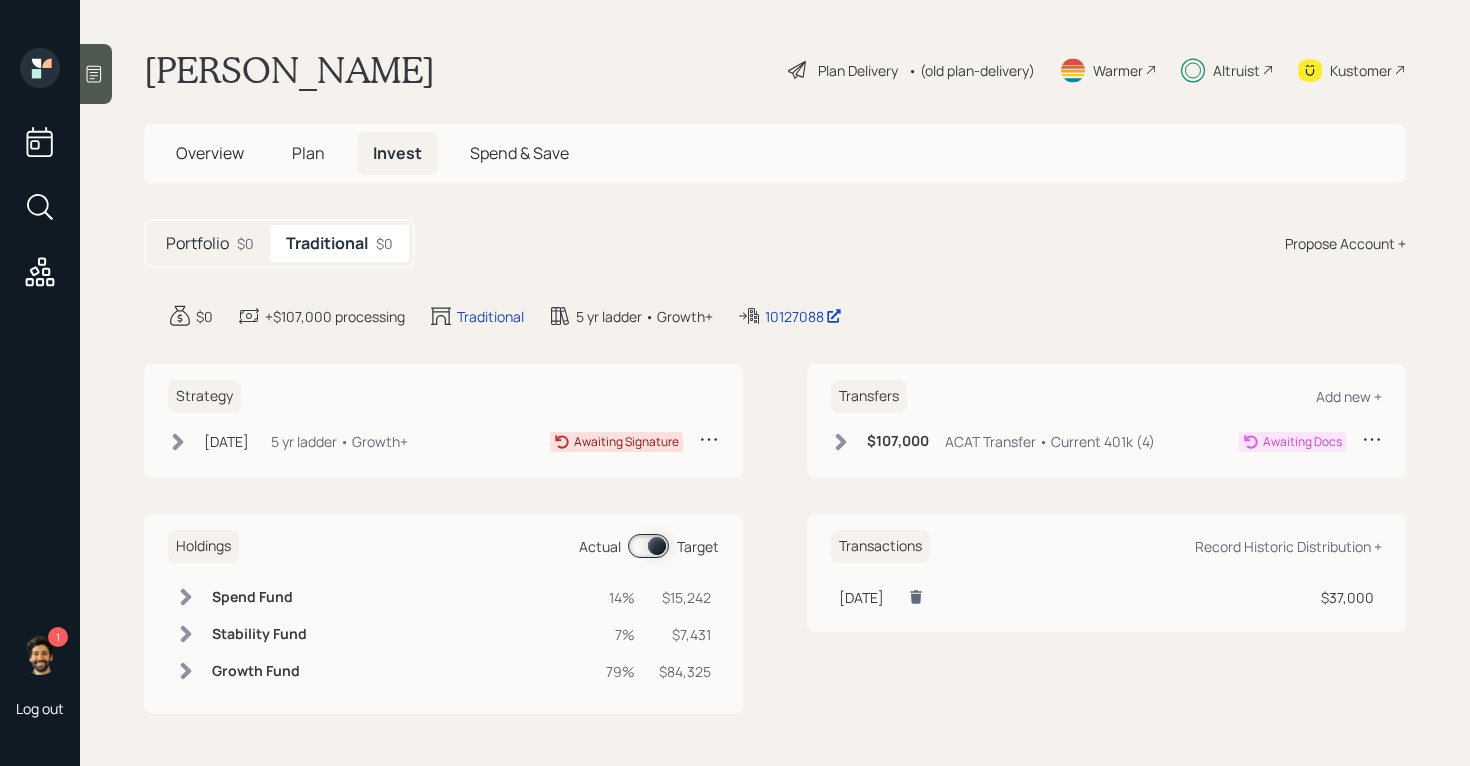 click on "Overview" at bounding box center (210, 153) 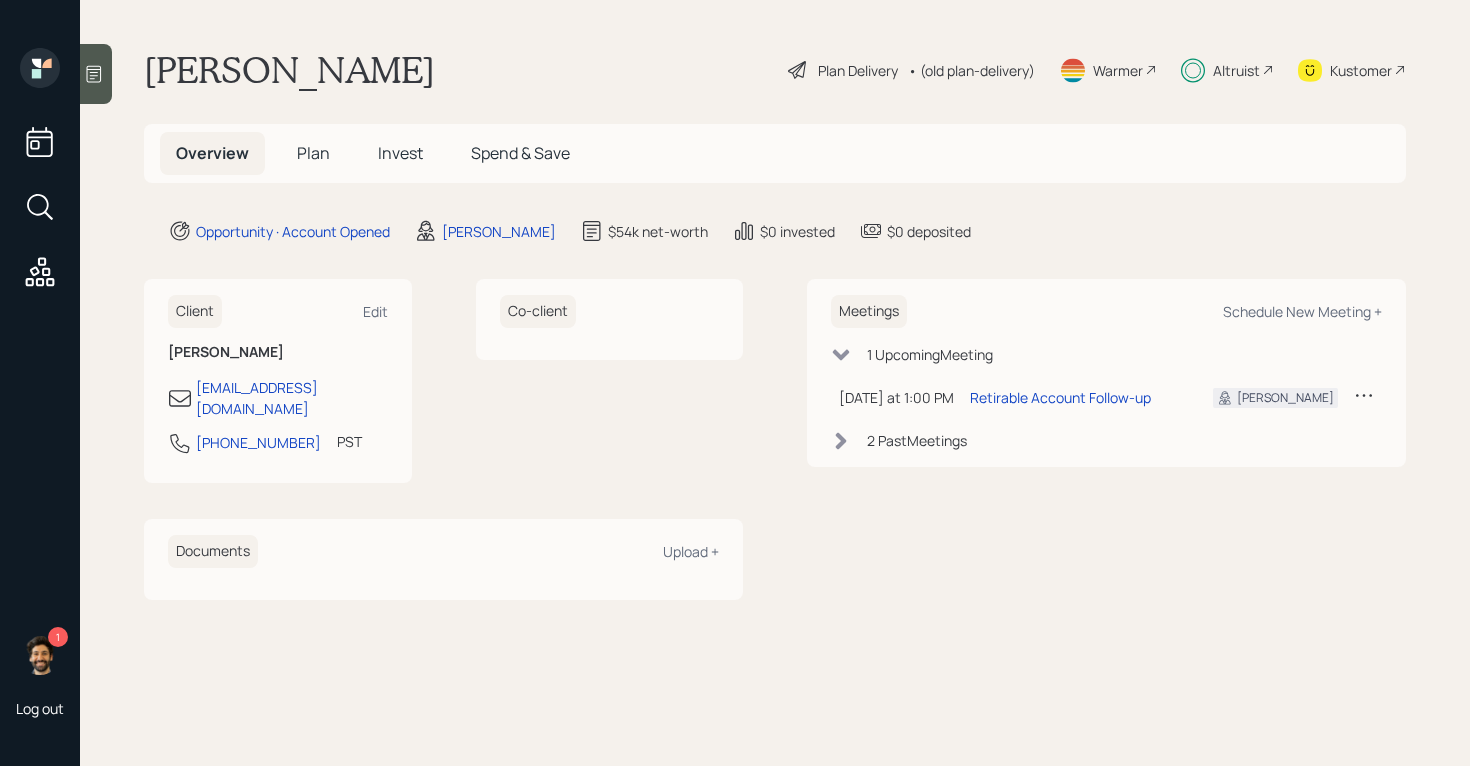click on "Kustomer" at bounding box center (1352, 70) 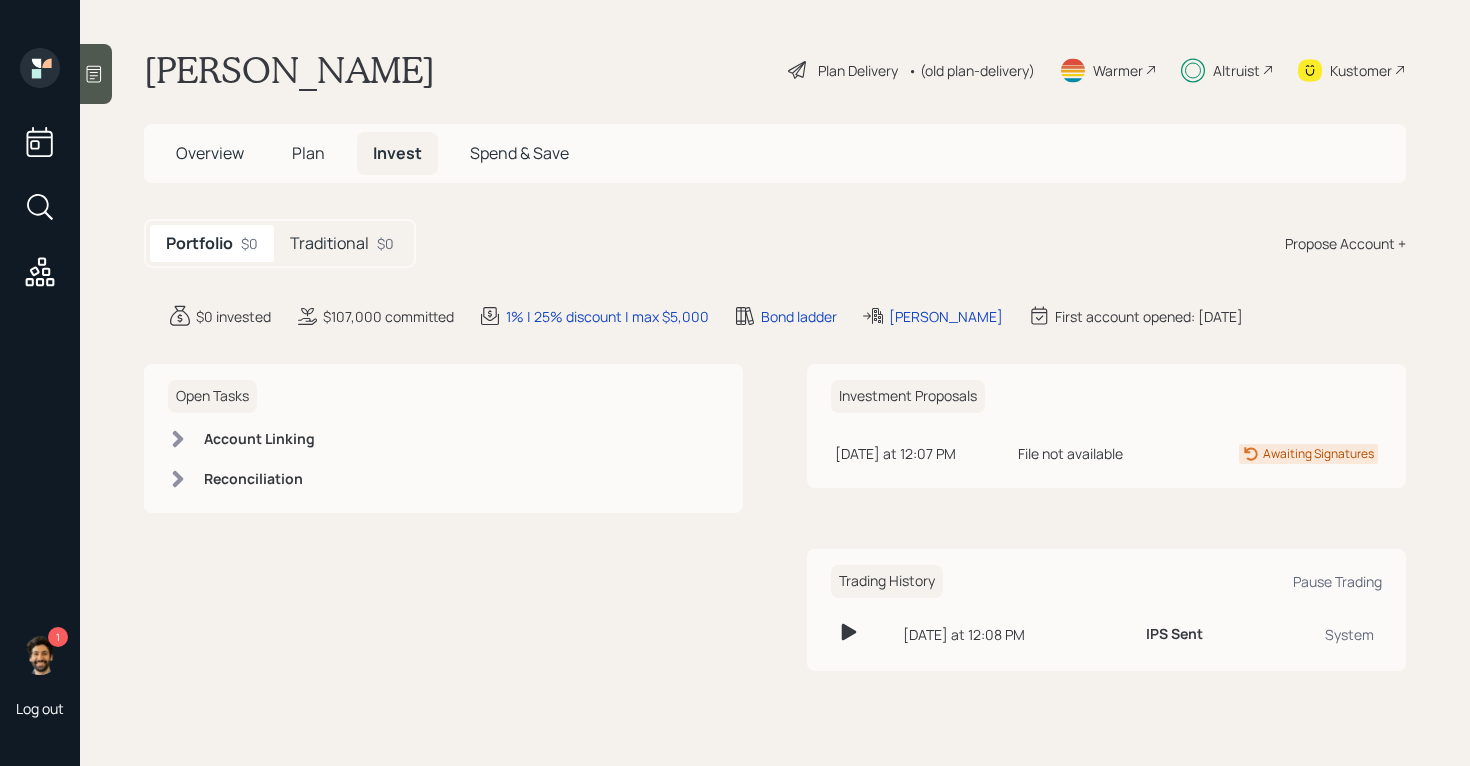click on "• (old plan-delivery)" at bounding box center [971, 70] 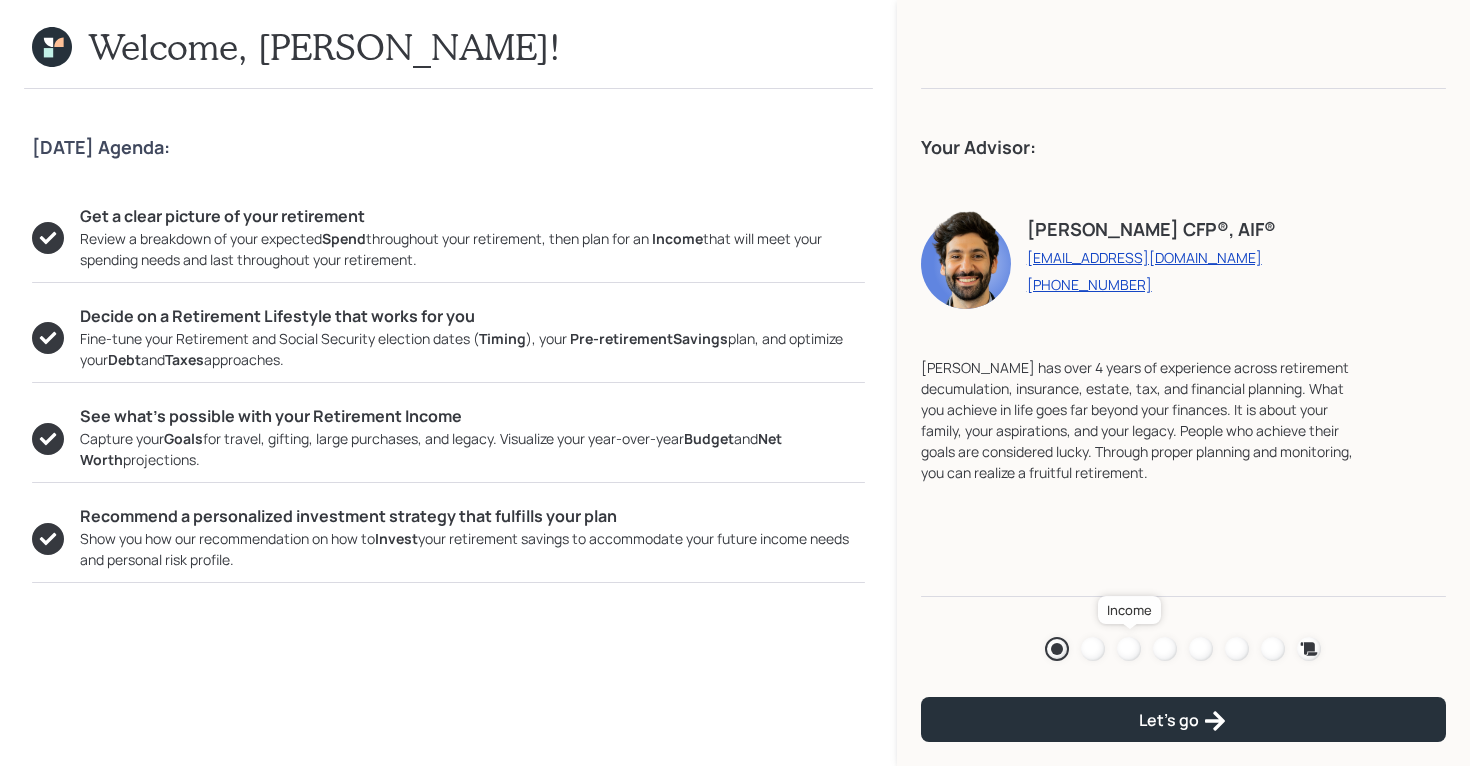 click at bounding box center (1129, 649) 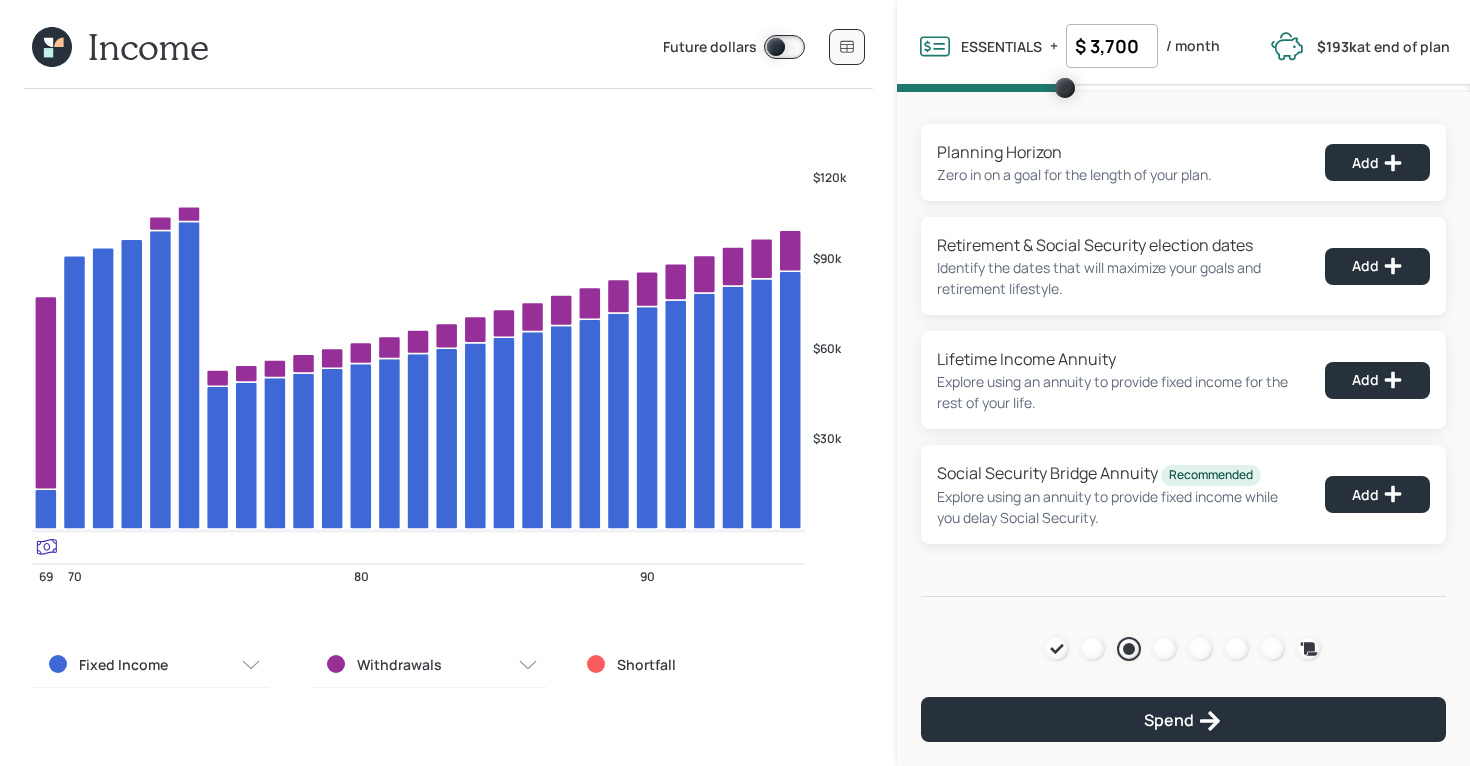click 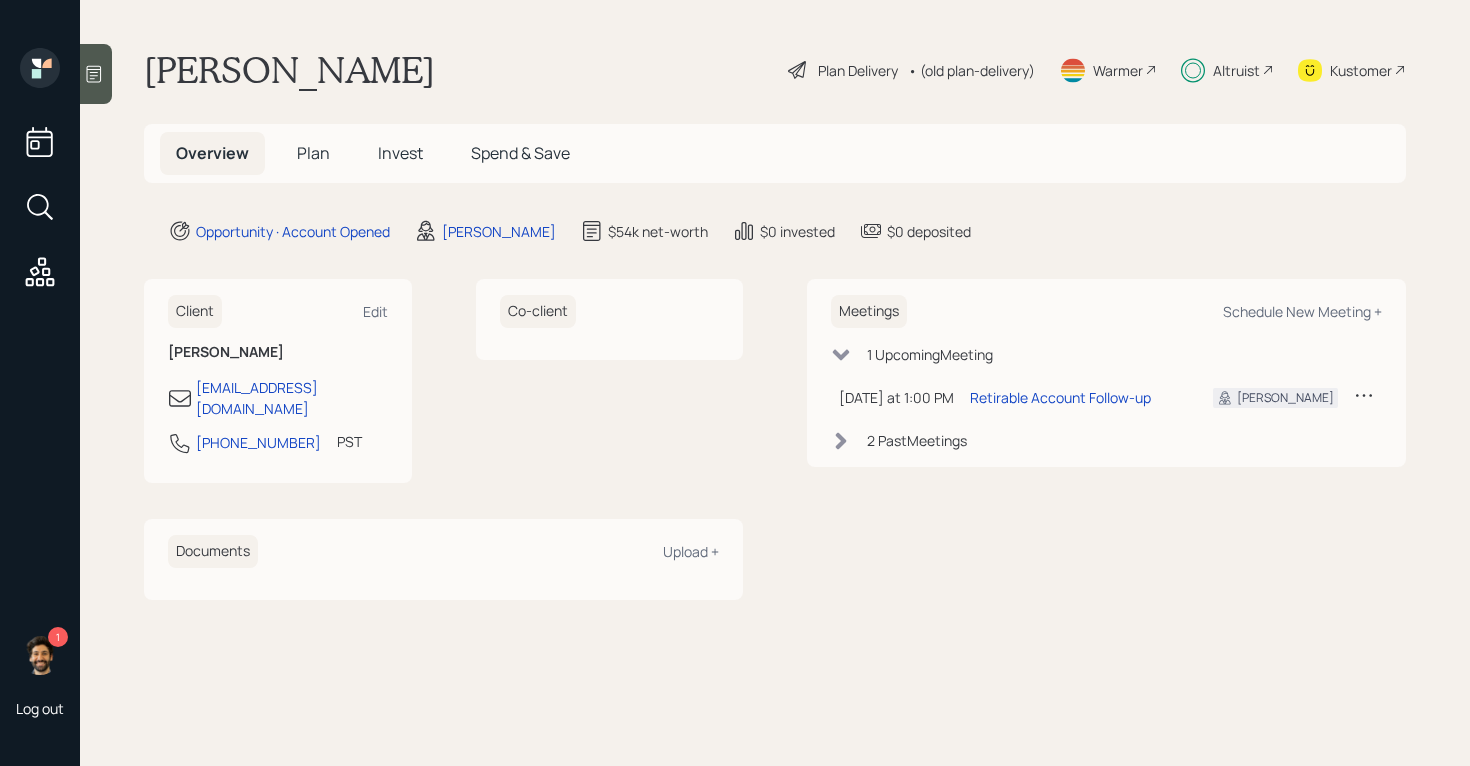 click on "Plan" at bounding box center (313, 153) 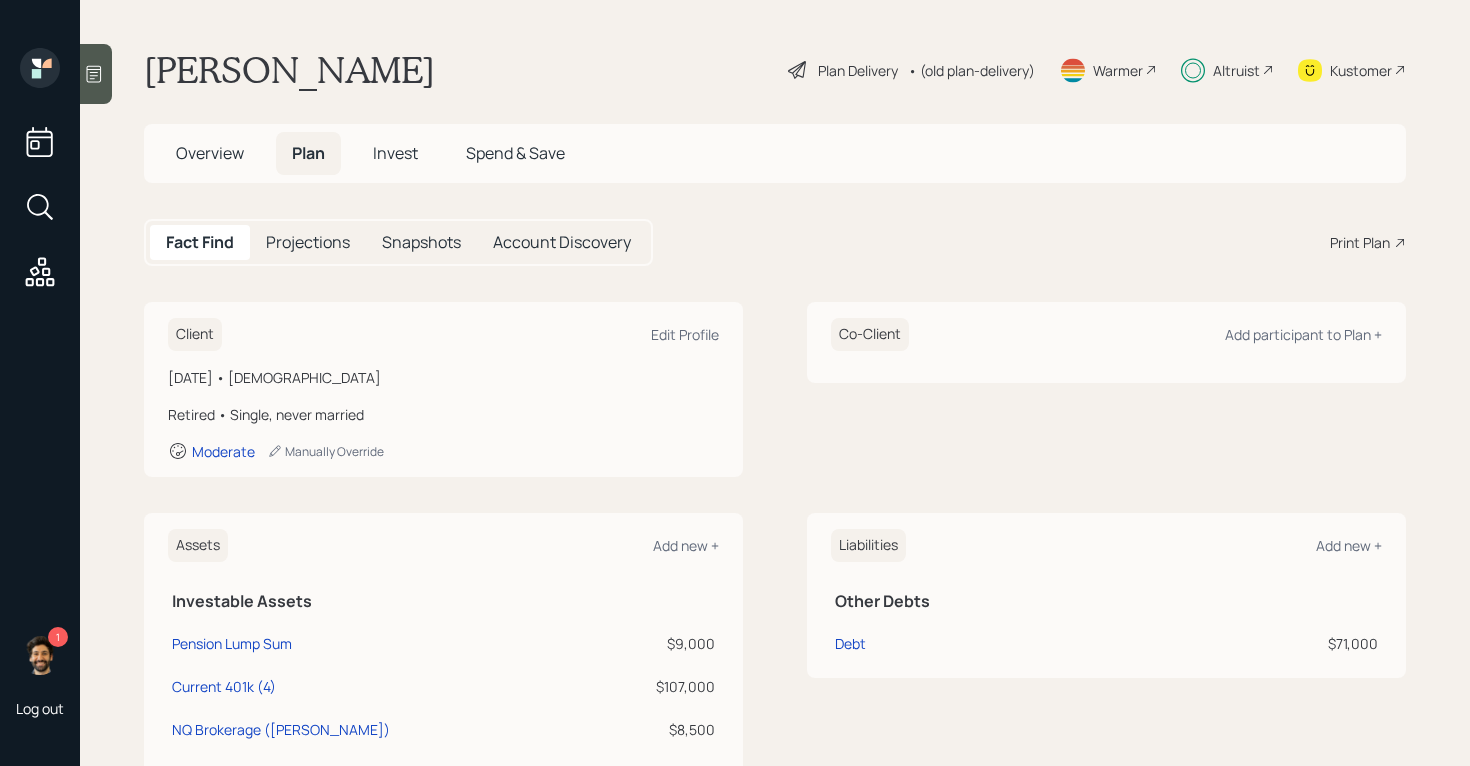 click on "Print Plan" at bounding box center (1360, 242) 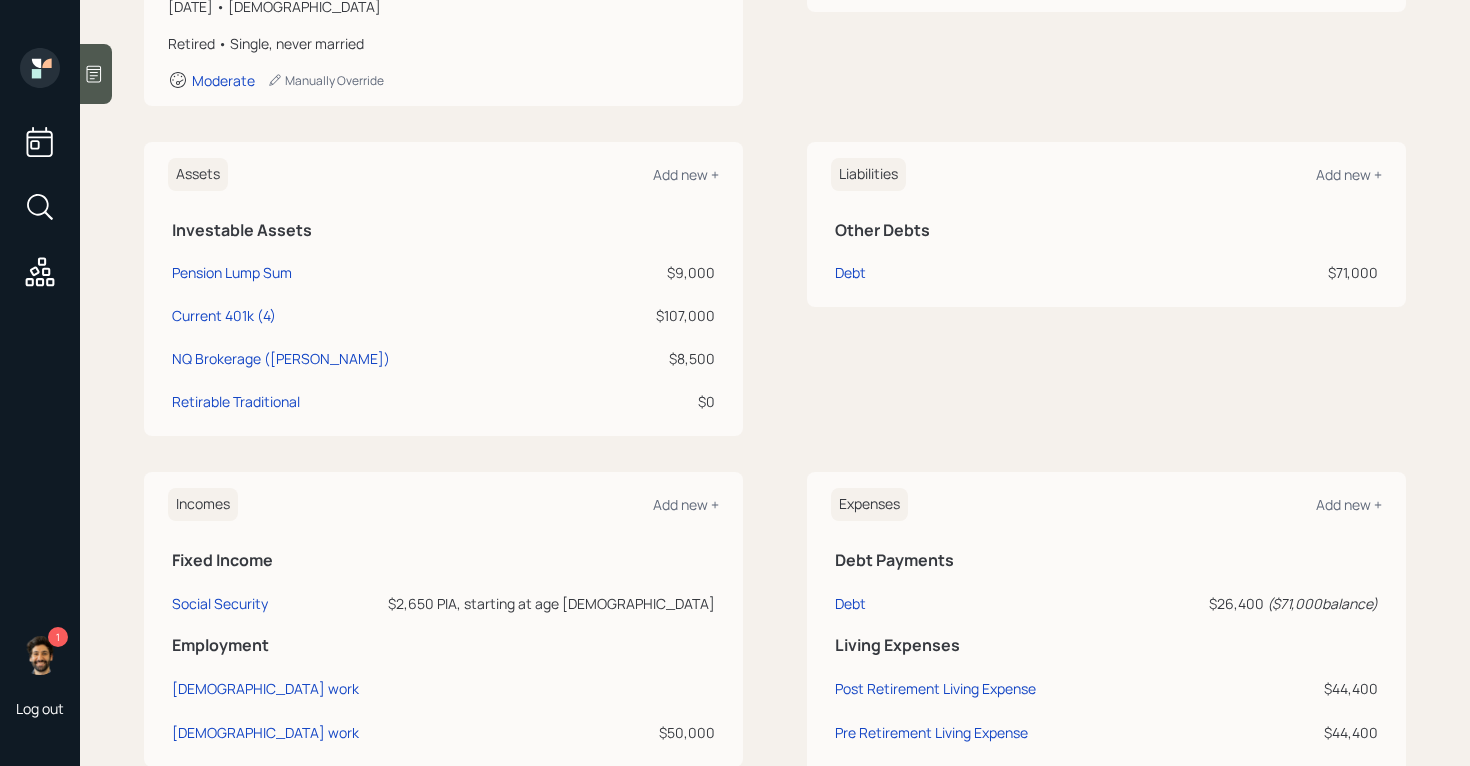 scroll, scrollTop: 346, scrollLeft: 0, axis: vertical 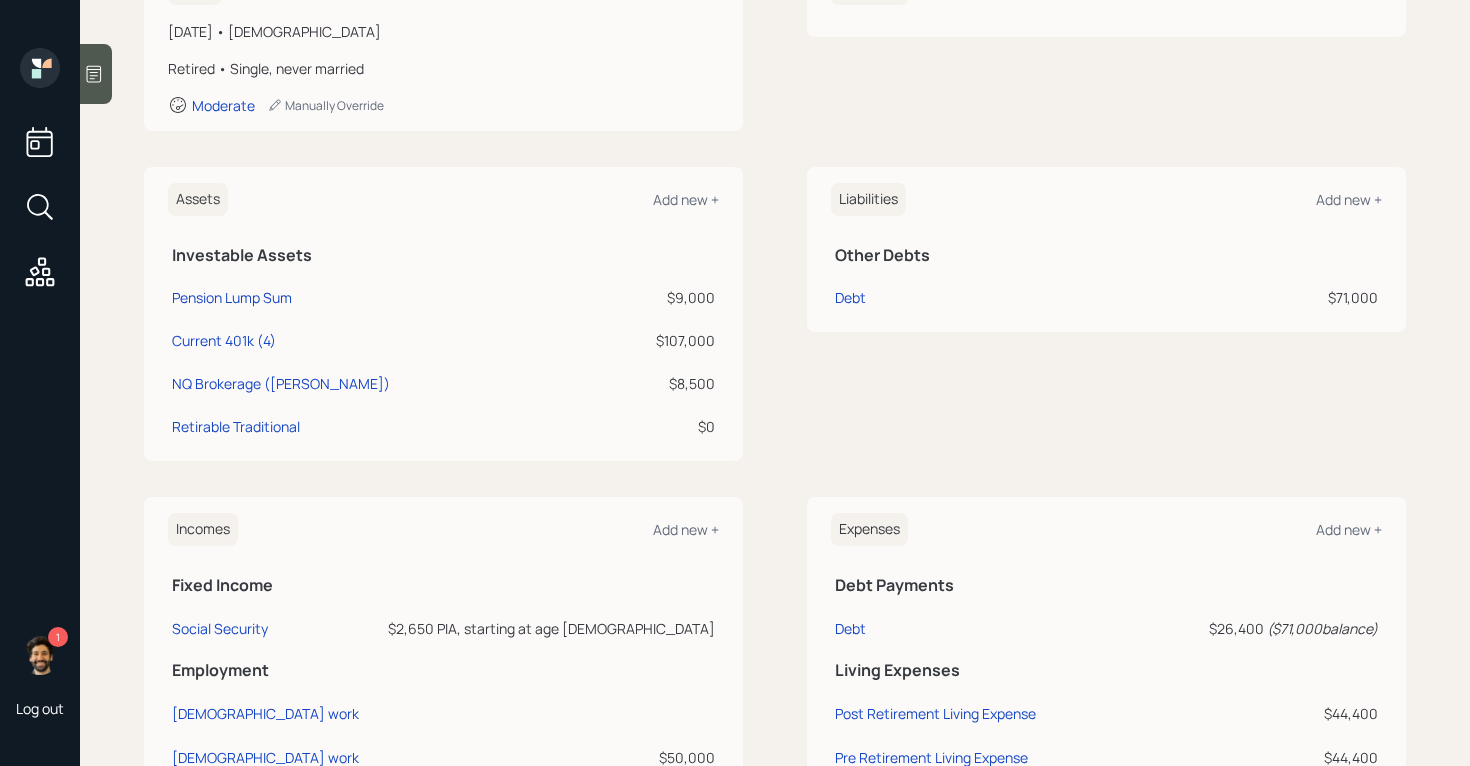 click on "1" at bounding box center [58, 637] 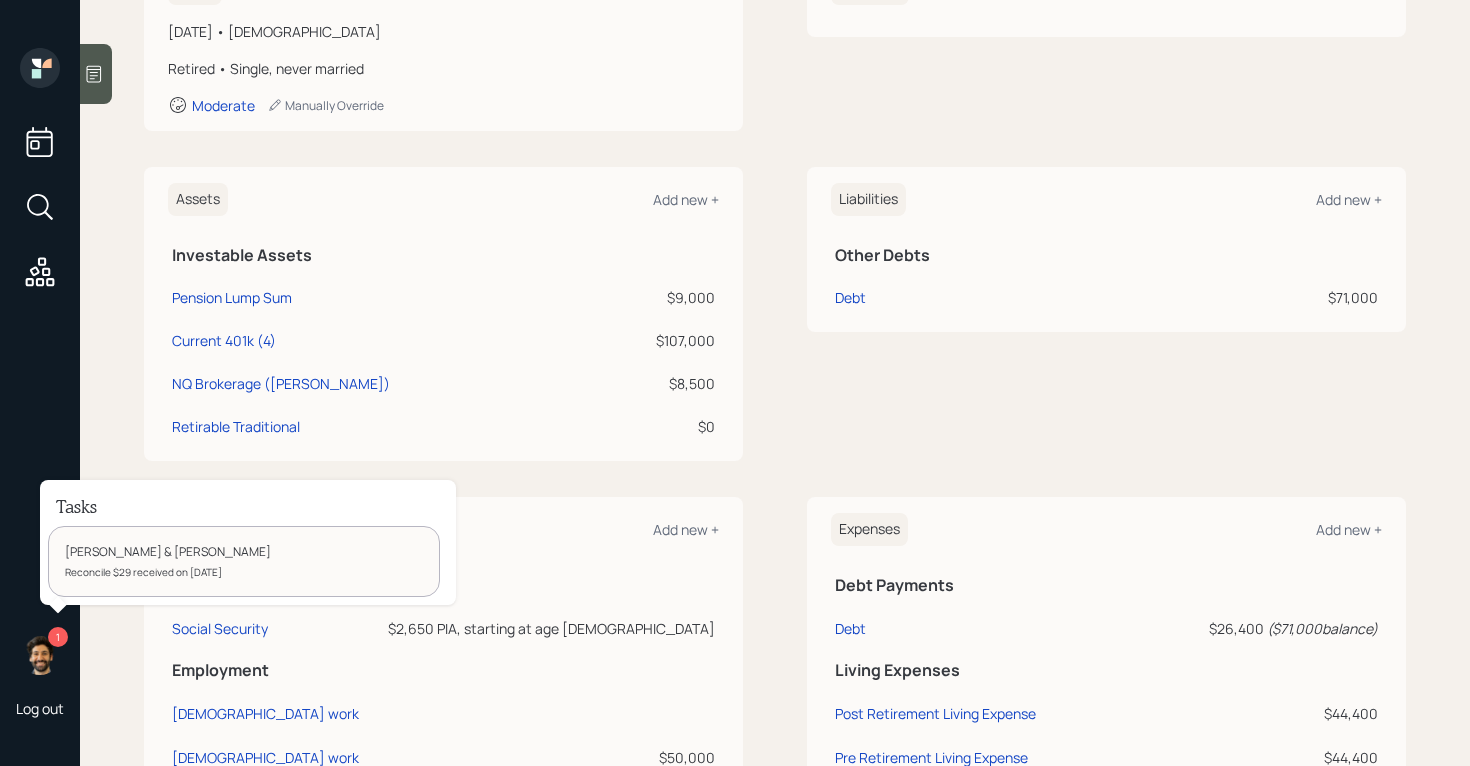 click on "Reconcile $29 received on [DATE]" at bounding box center [244, 572] 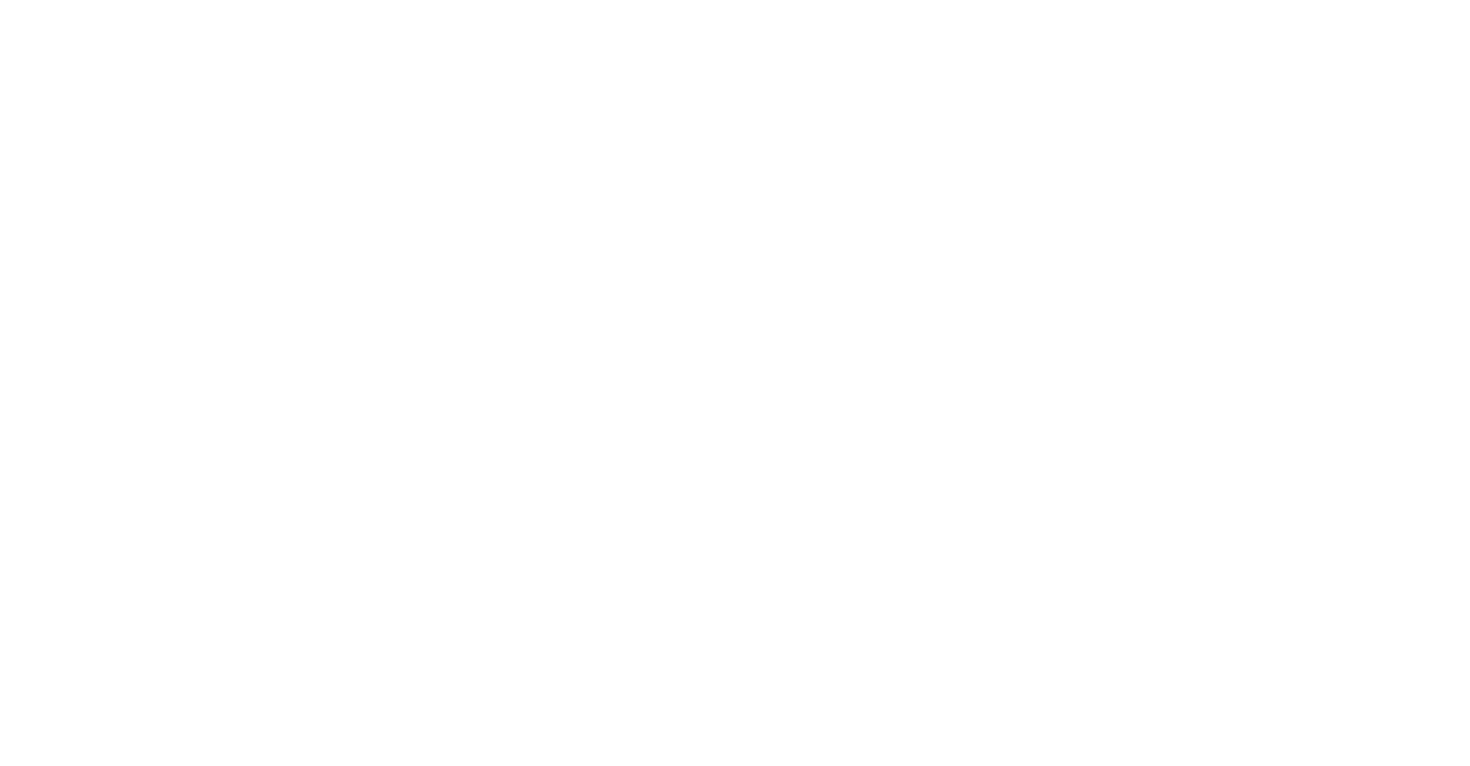 scroll, scrollTop: 0, scrollLeft: 0, axis: both 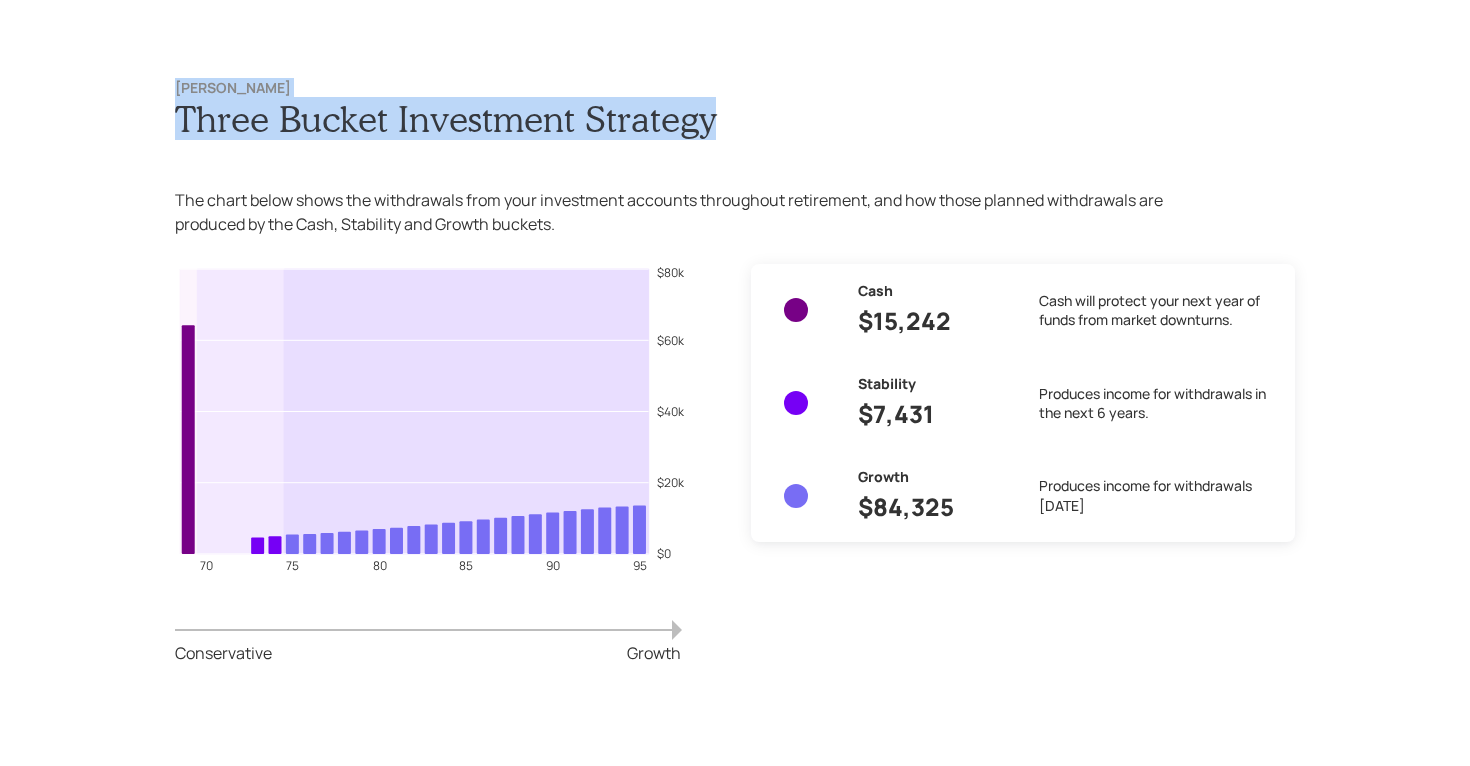drag, startPoint x: 720, startPoint y: 121, endPoint x: 163, endPoint y: 86, distance: 558.0986 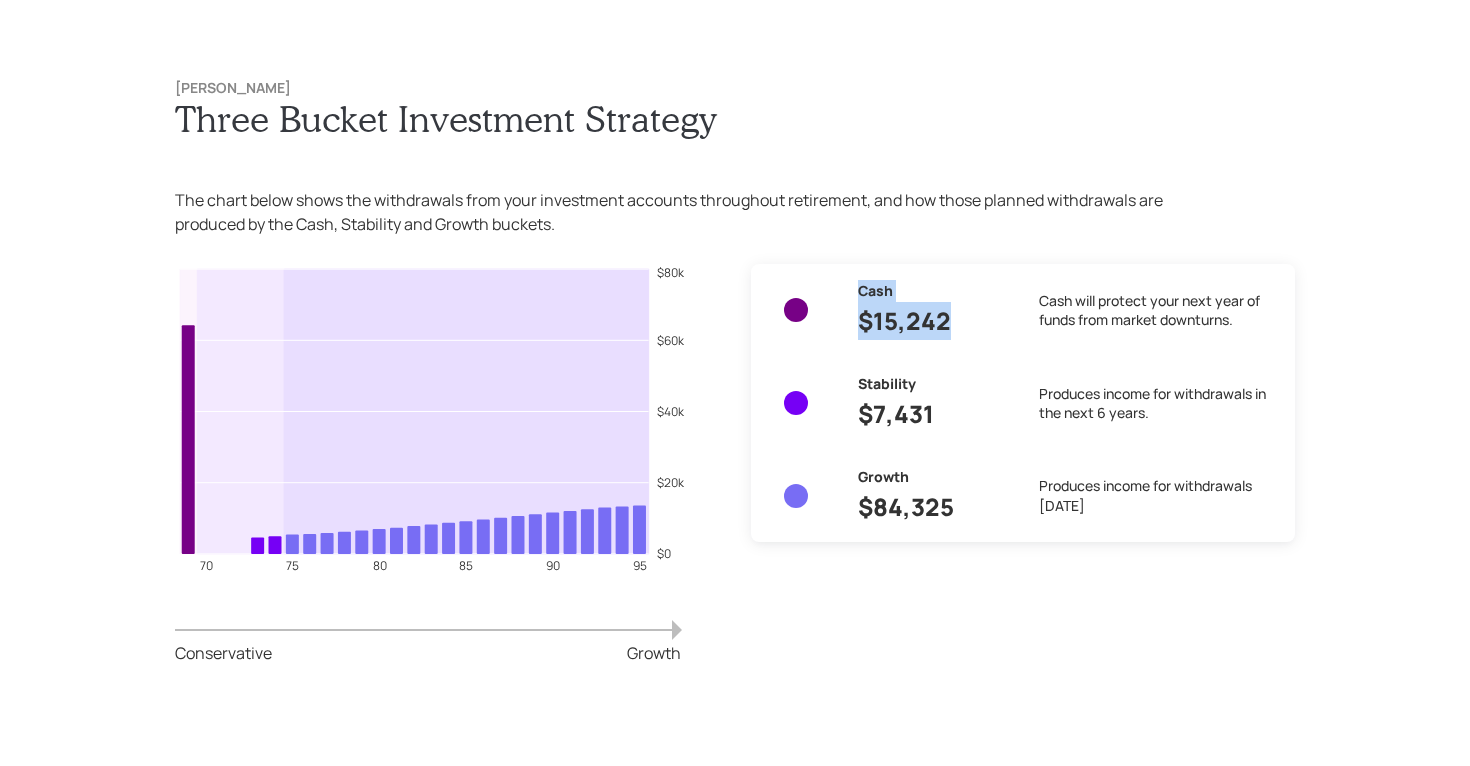 drag, startPoint x: 951, startPoint y: 318, endPoint x: 816, endPoint y: 289, distance: 138.07968 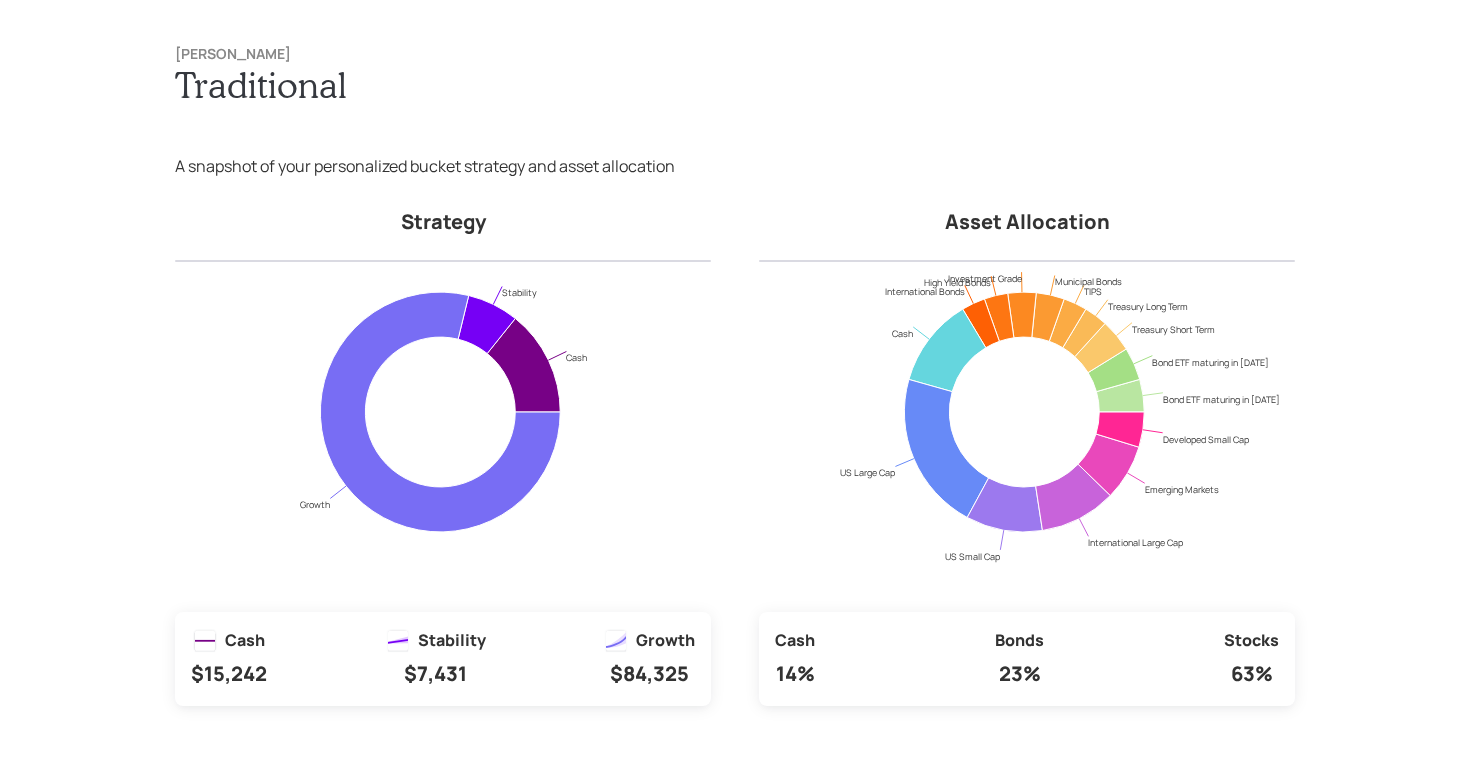 scroll, scrollTop: 9192, scrollLeft: 0, axis: vertical 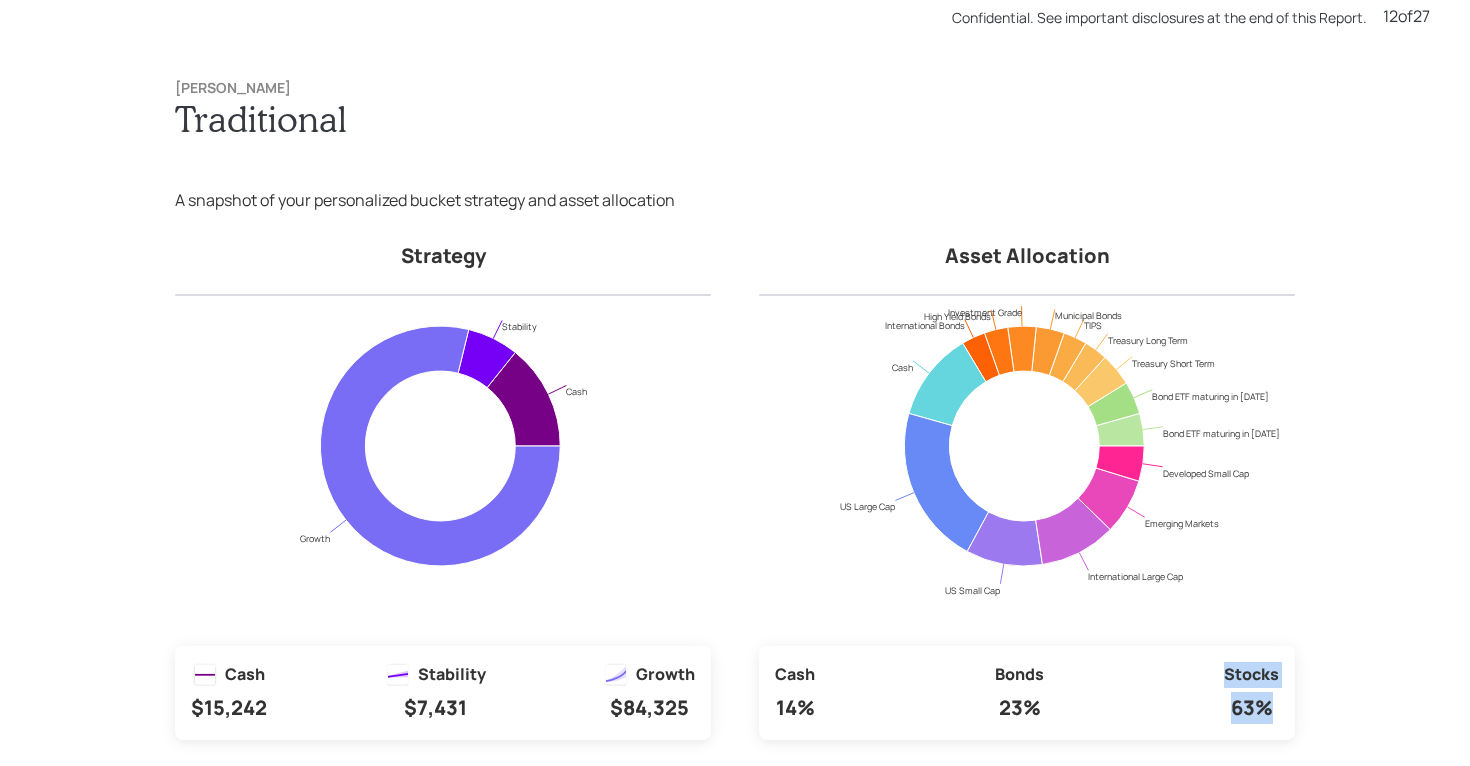 drag, startPoint x: 1277, startPoint y: 711, endPoint x: 1216, endPoint y: 654, distance: 83.48653 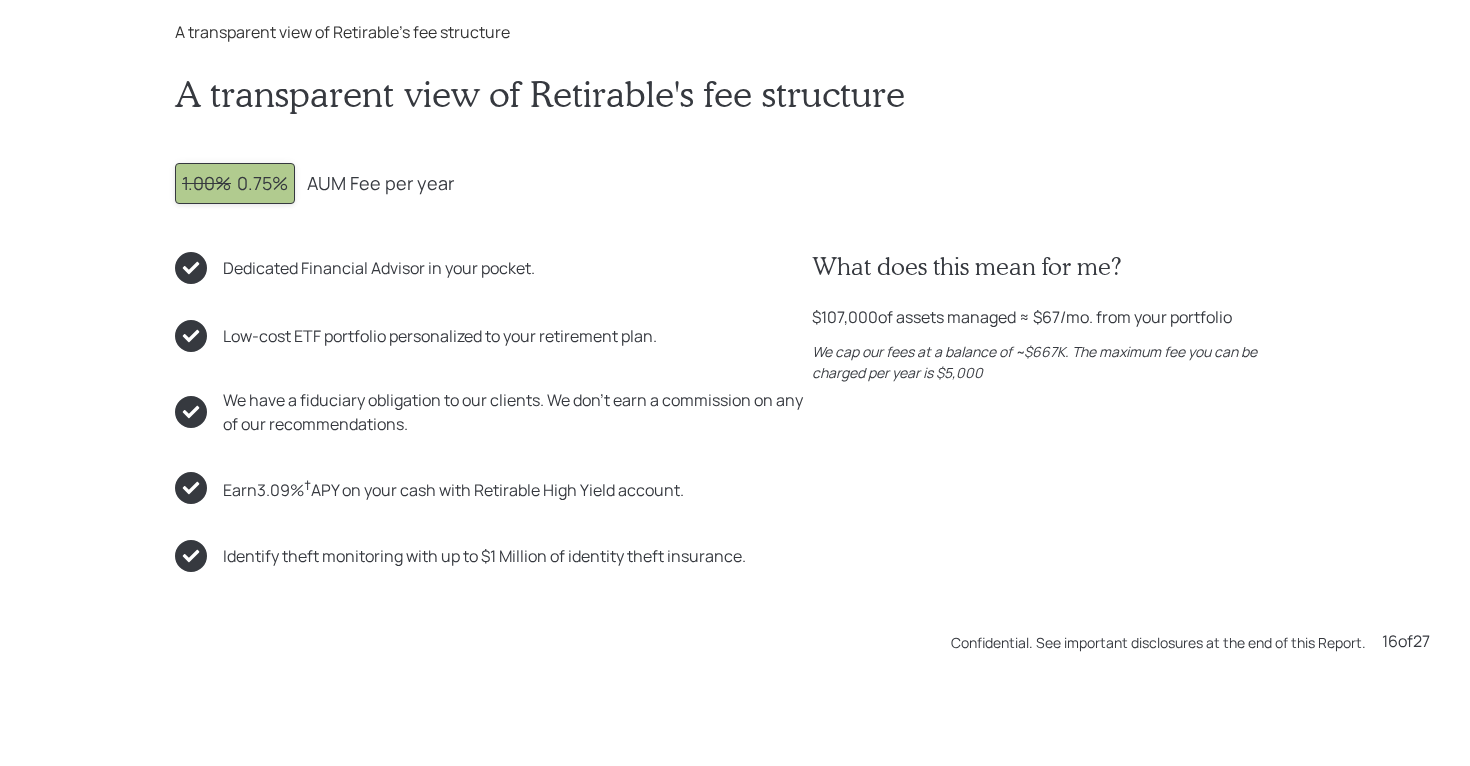 scroll, scrollTop: 11490, scrollLeft: 0, axis: vertical 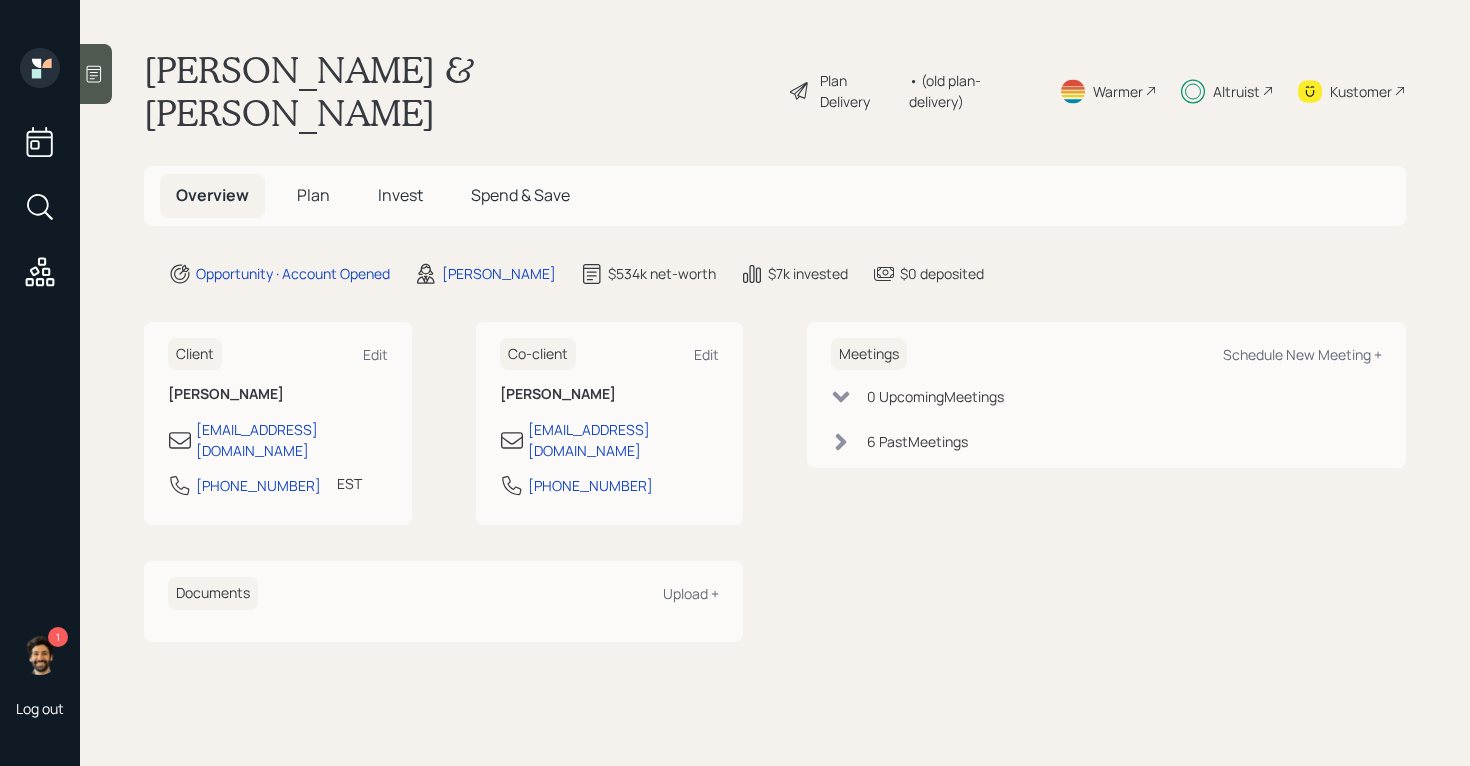 click on "Invest" at bounding box center (400, 195) 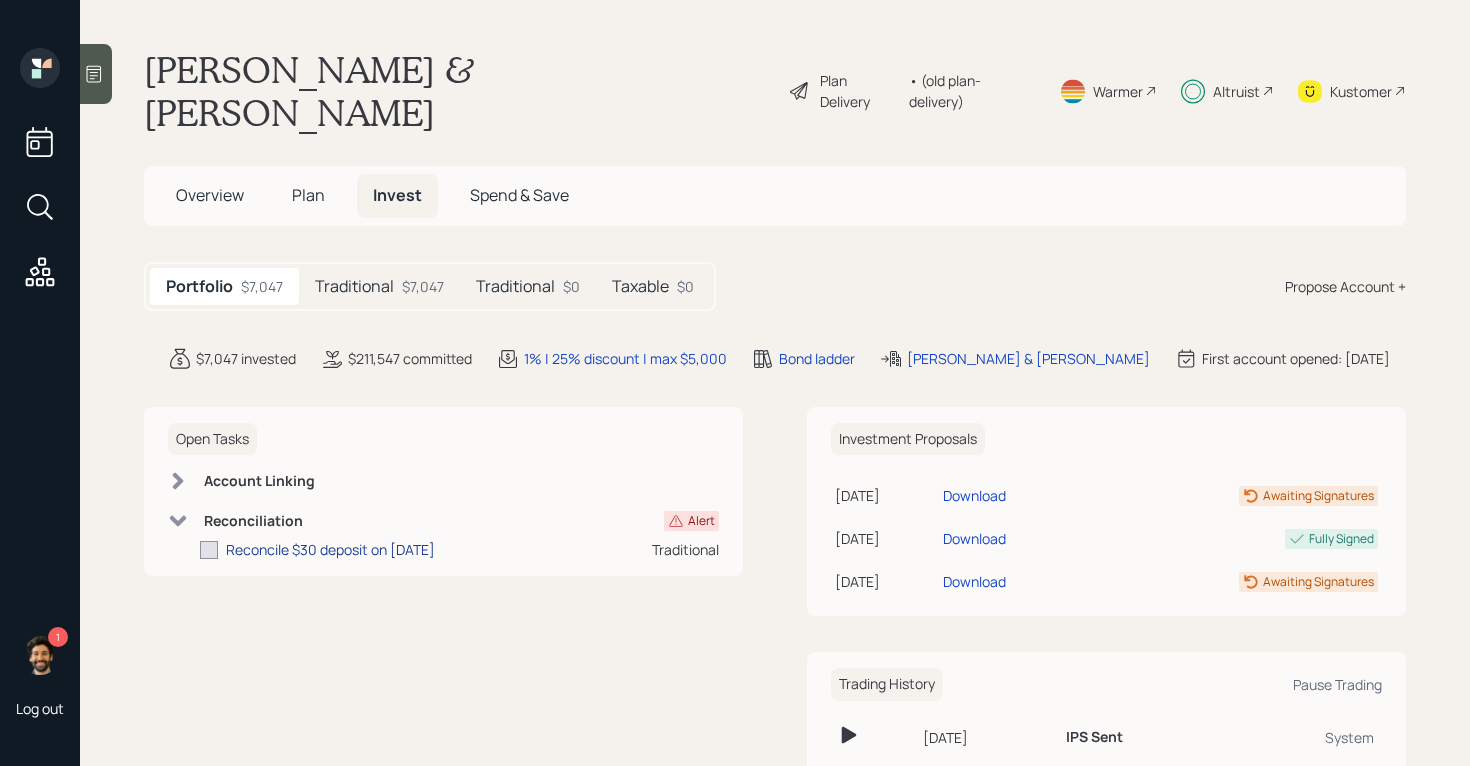 click on "Reconcile $30 deposit on 07/22/2025" at bounding box center [330, 549] 